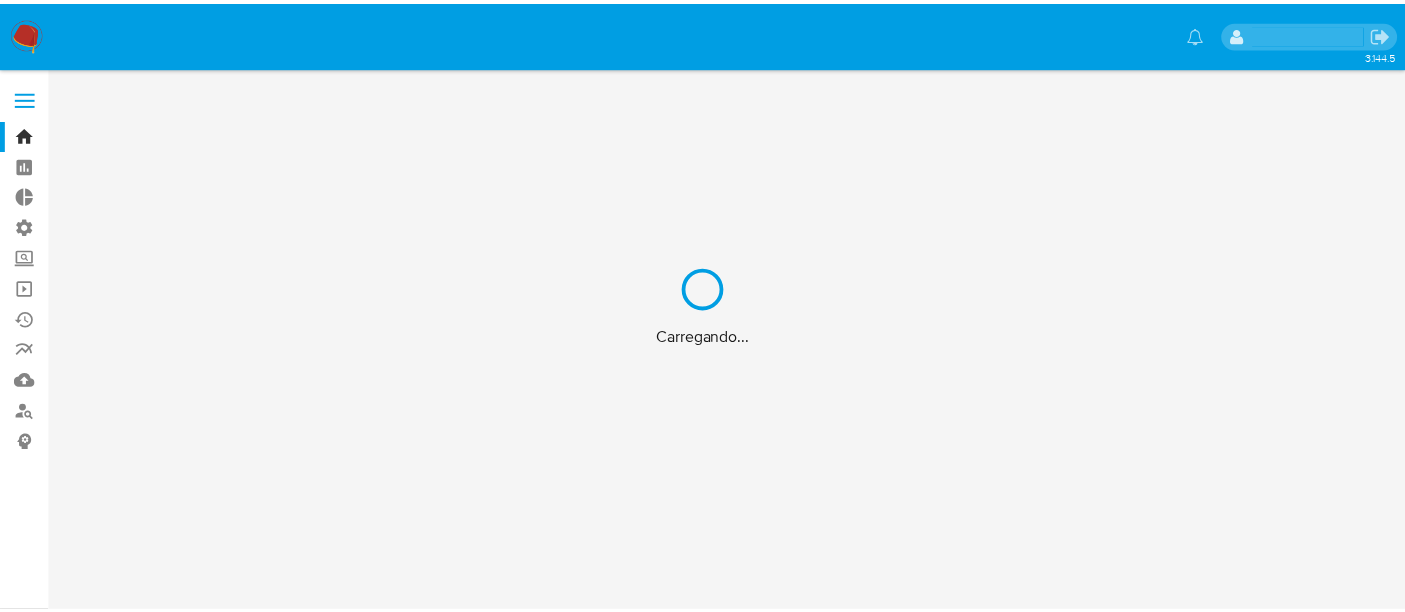 scroll, scrollTop: 0, scrollLeft: 0, axis: both 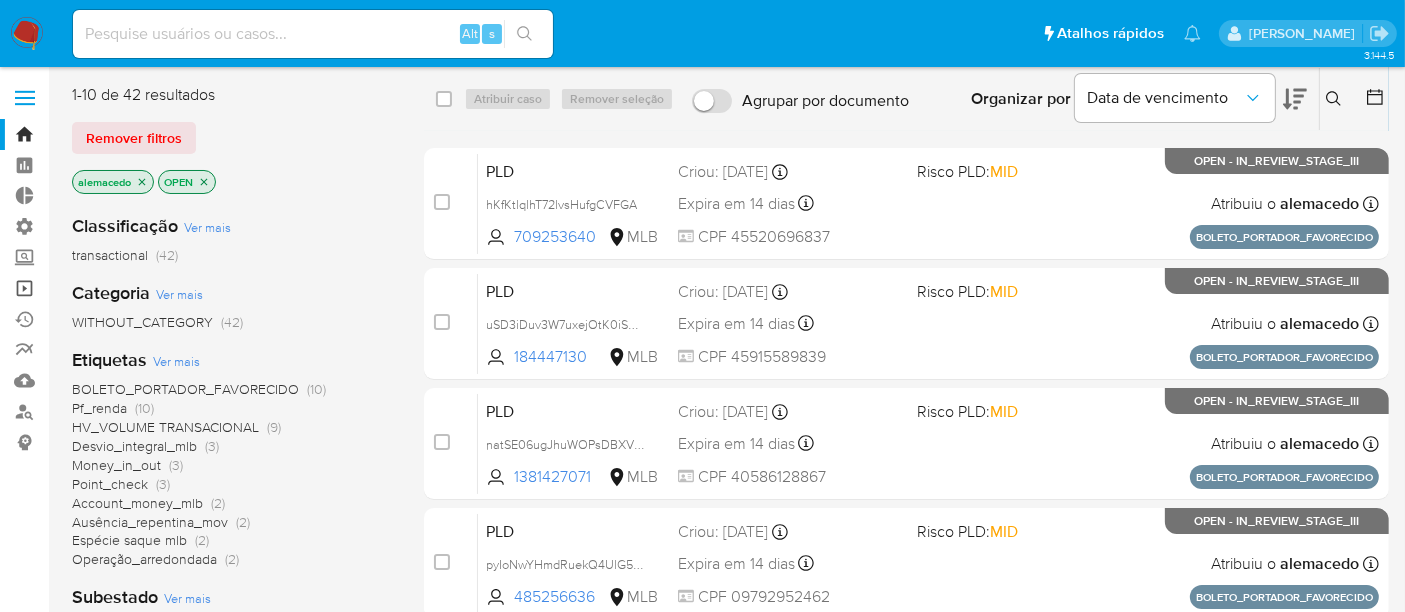 click on "Operações em massa" at bounding box center (119, 288) 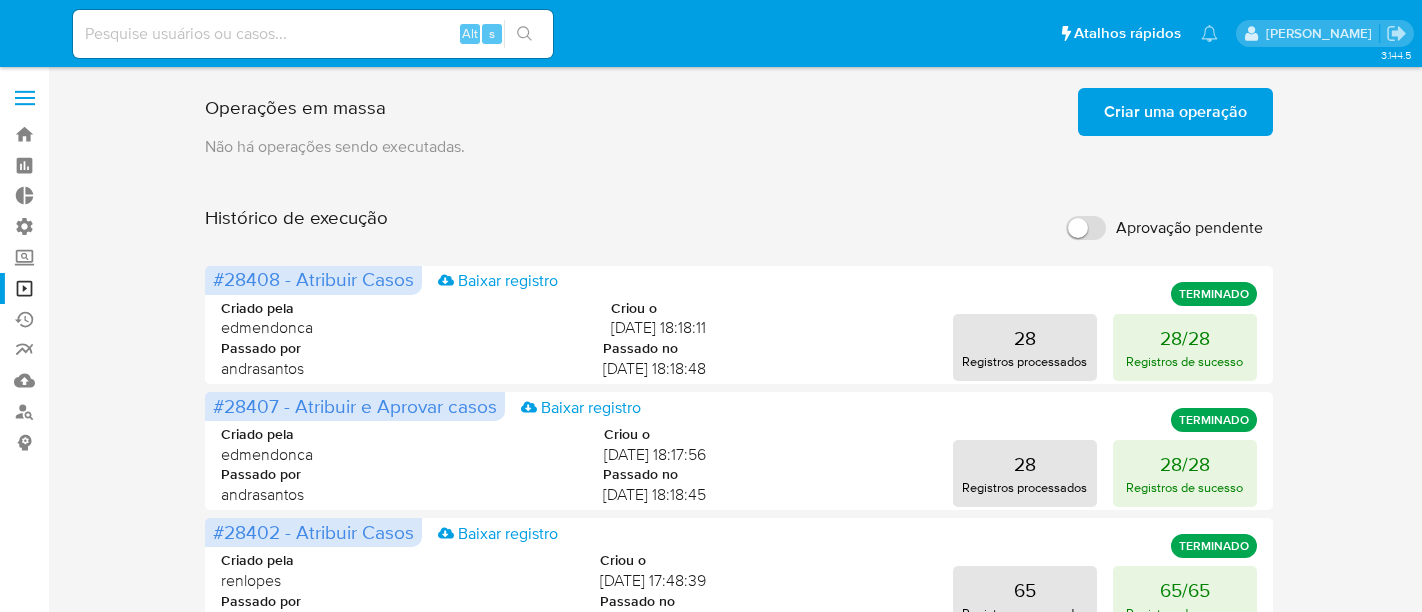 scroll, scrollTop: 0, scrollLeft: 0, axis: both 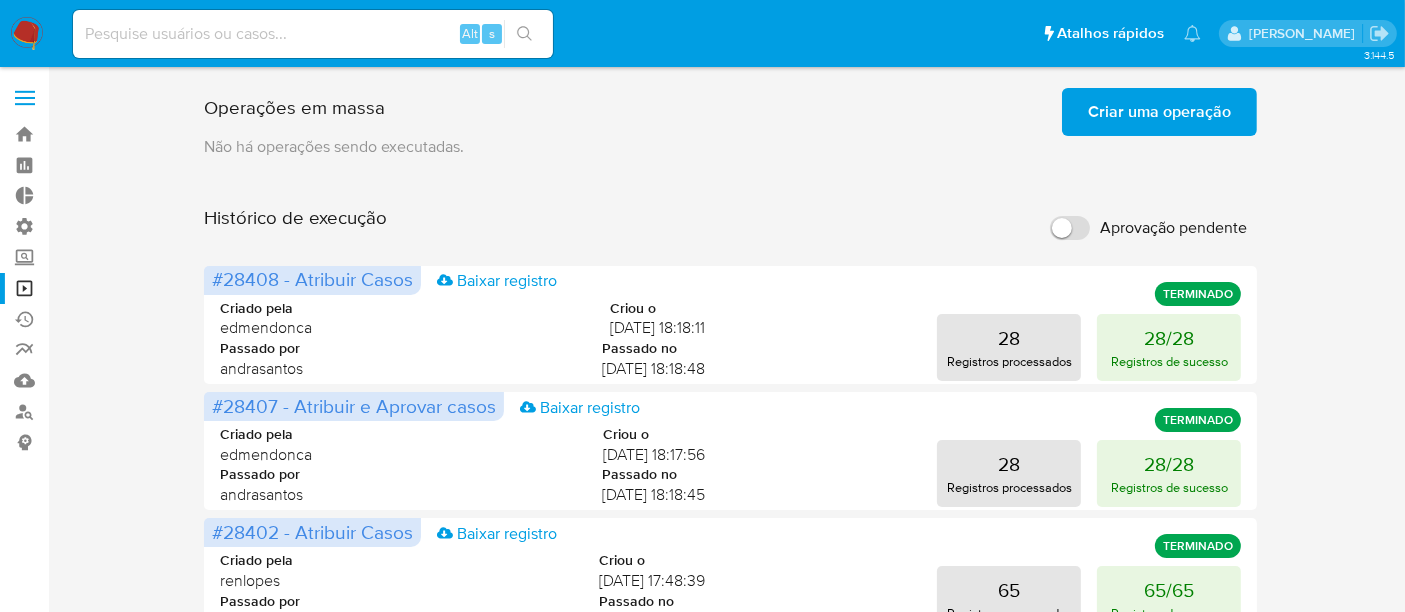 click on "Criar uma operação" at bounding box center (1159, 112) 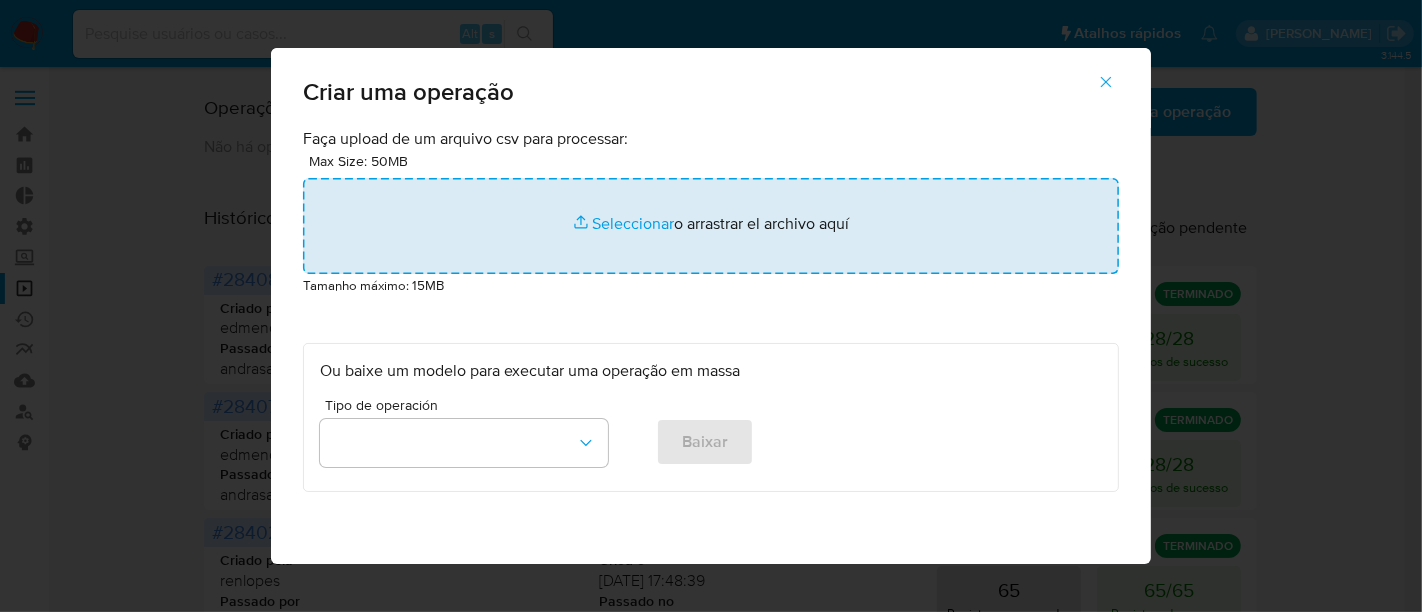 click at bounding box center (711, 226) 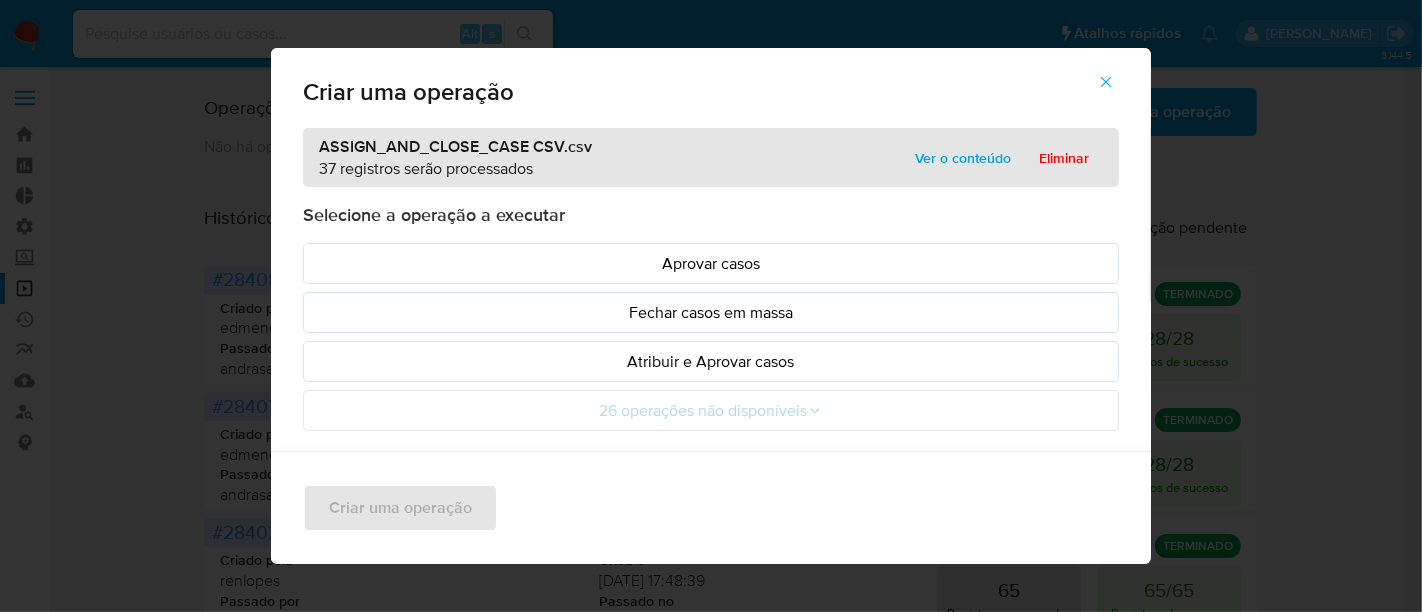 click on "Ver o conteúdo" at bounding box center [963, 158] 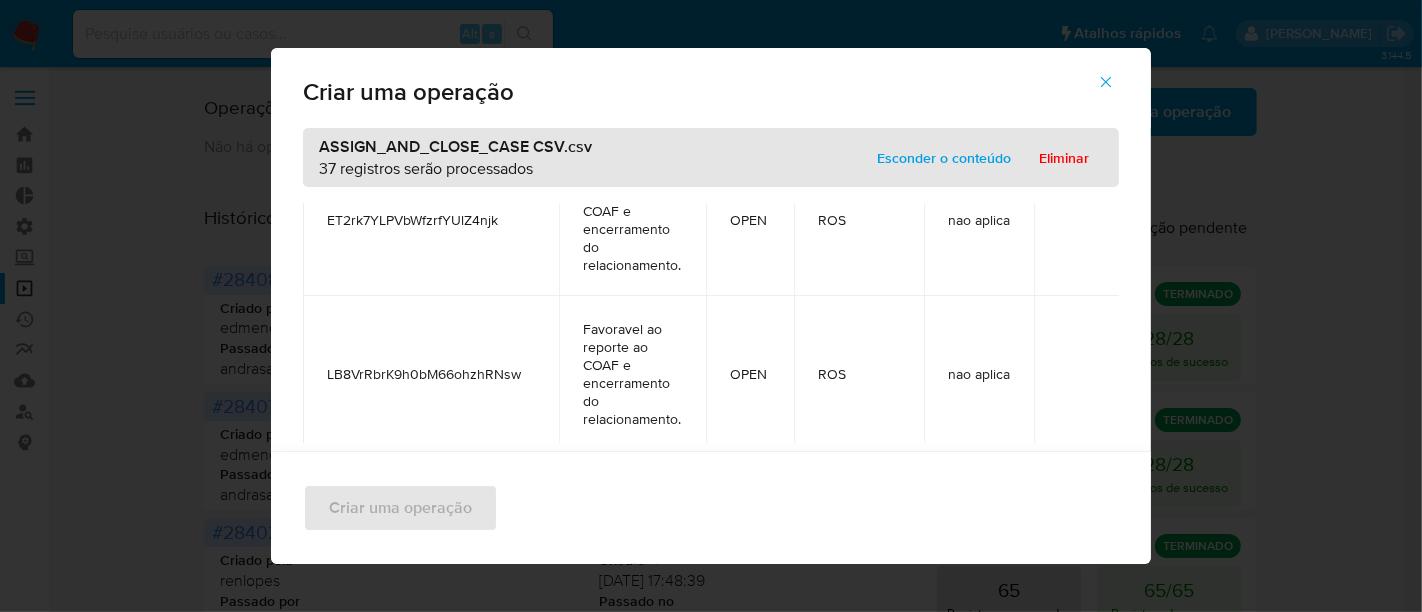 scroll, scrollTop: 6864, scrollLeft: 0, axis: vertical 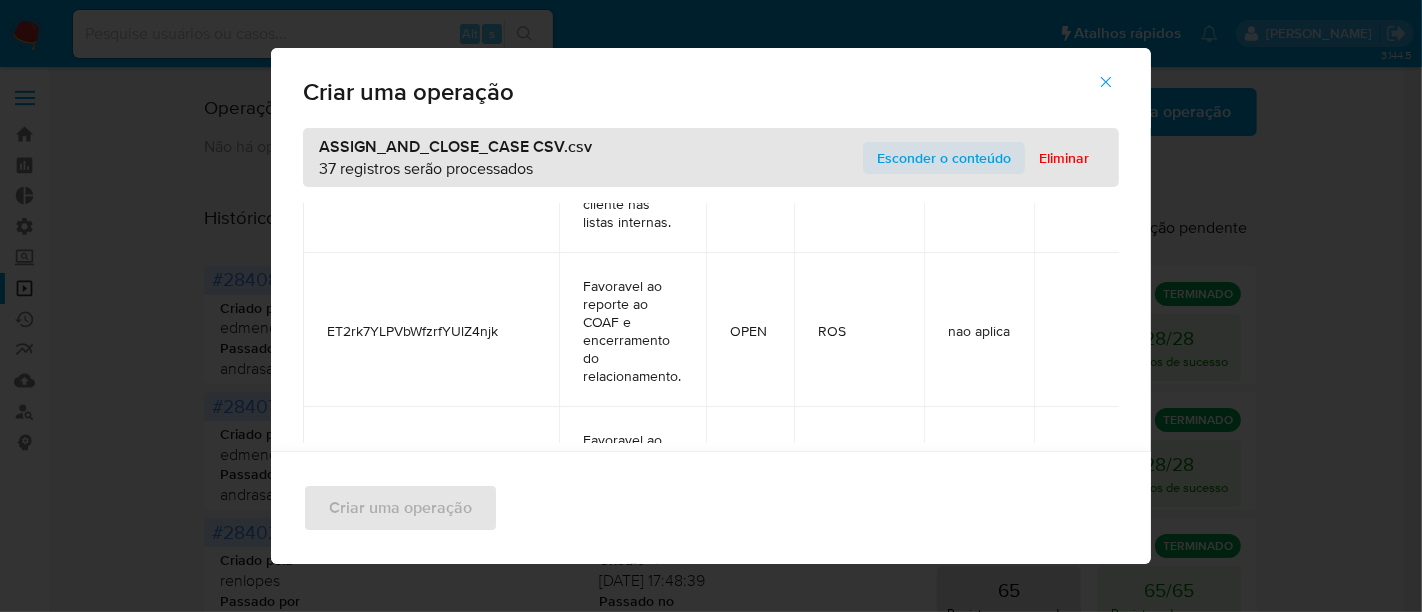 click on "Esconder o conteúdo" at bounding box center (944, 158) 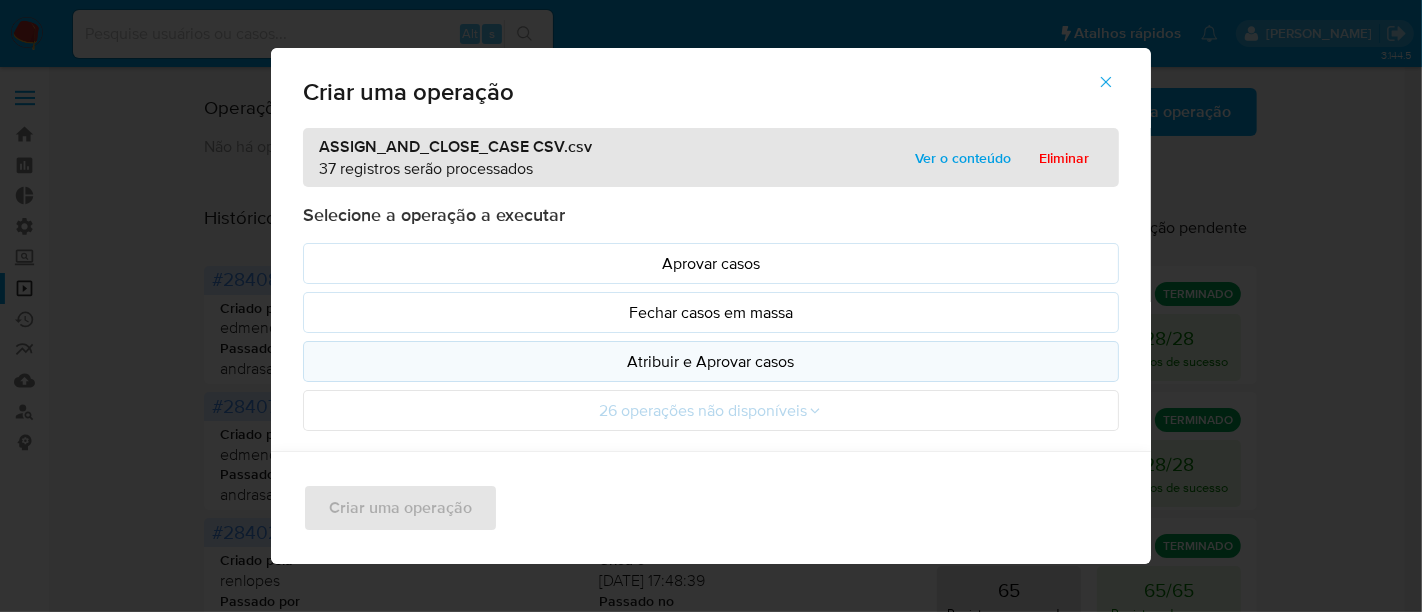 click on "Atribuir e Aprovar casos" at bounding box center [711, 361] 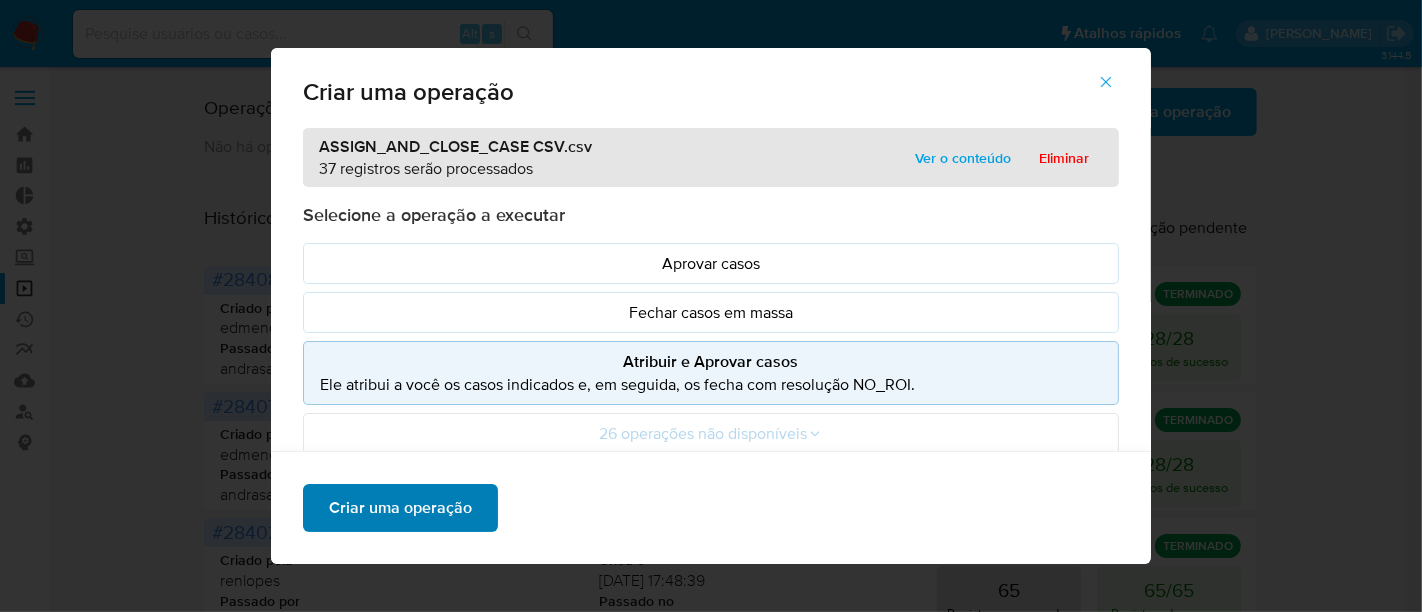 click on "Criar uma operação" at bounding box center (400, 508) 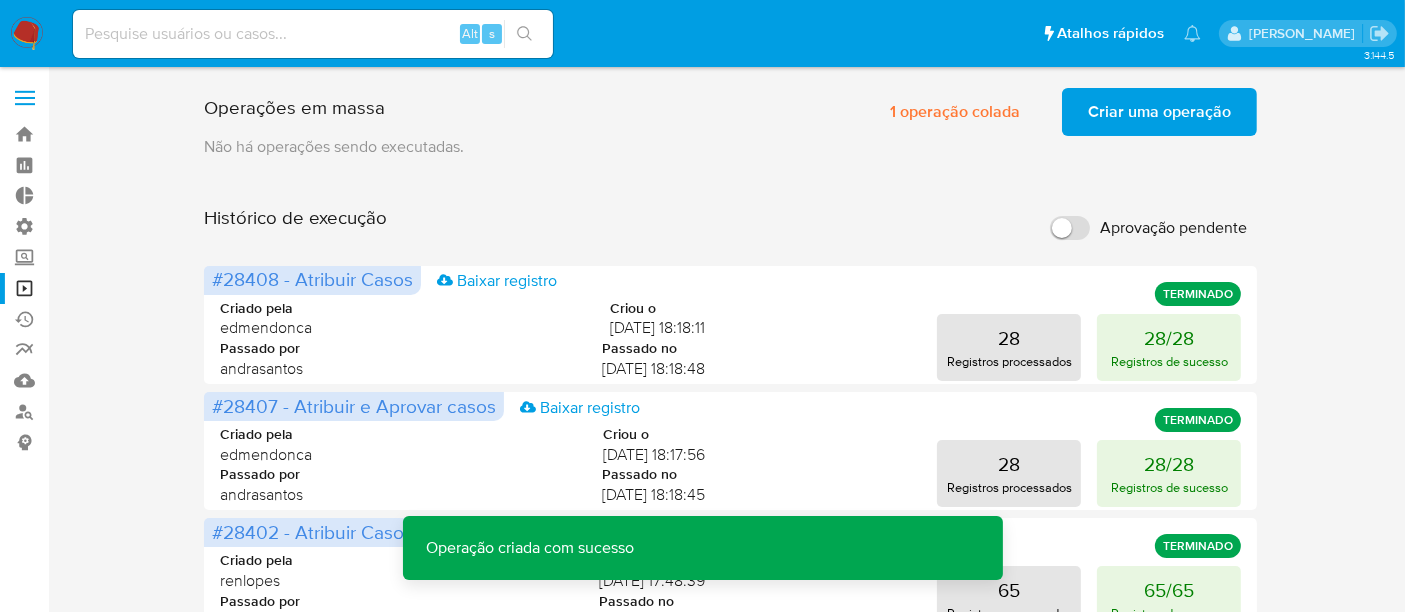 click on "Criar uma operação" at bounding box center [1159, 112] 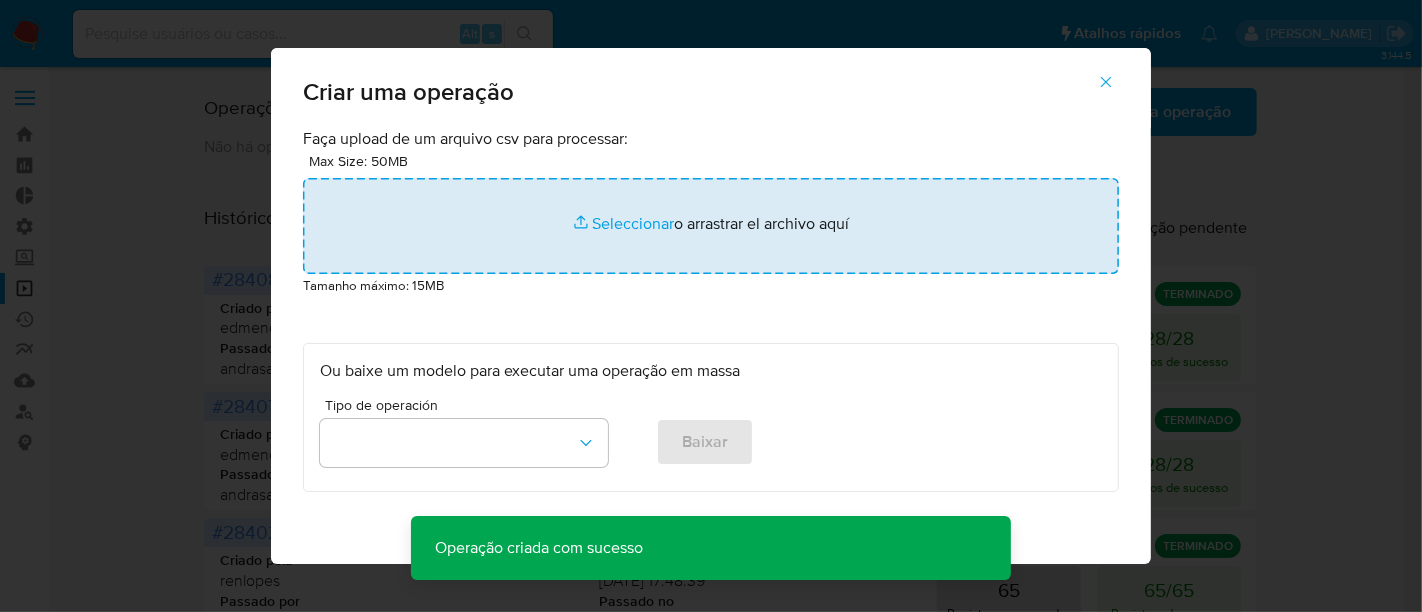 click at bounding box center [711, 226] 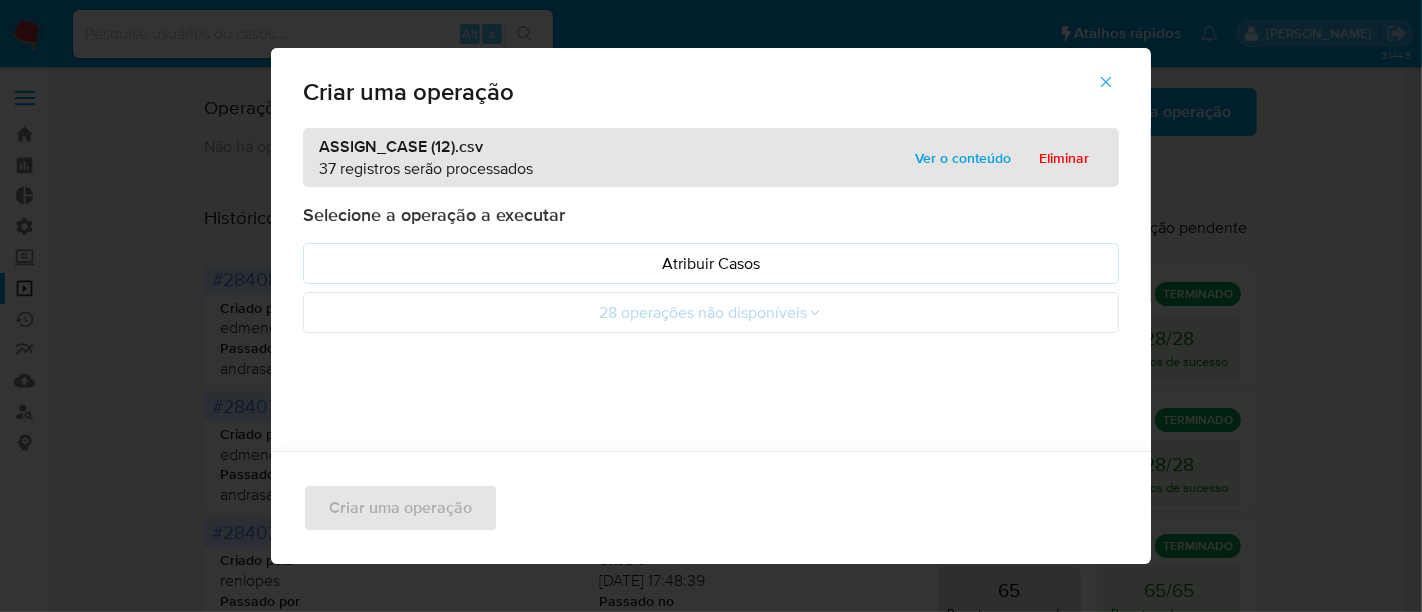 click on "Ver o conteúdo" at bounding box center (963, 158) 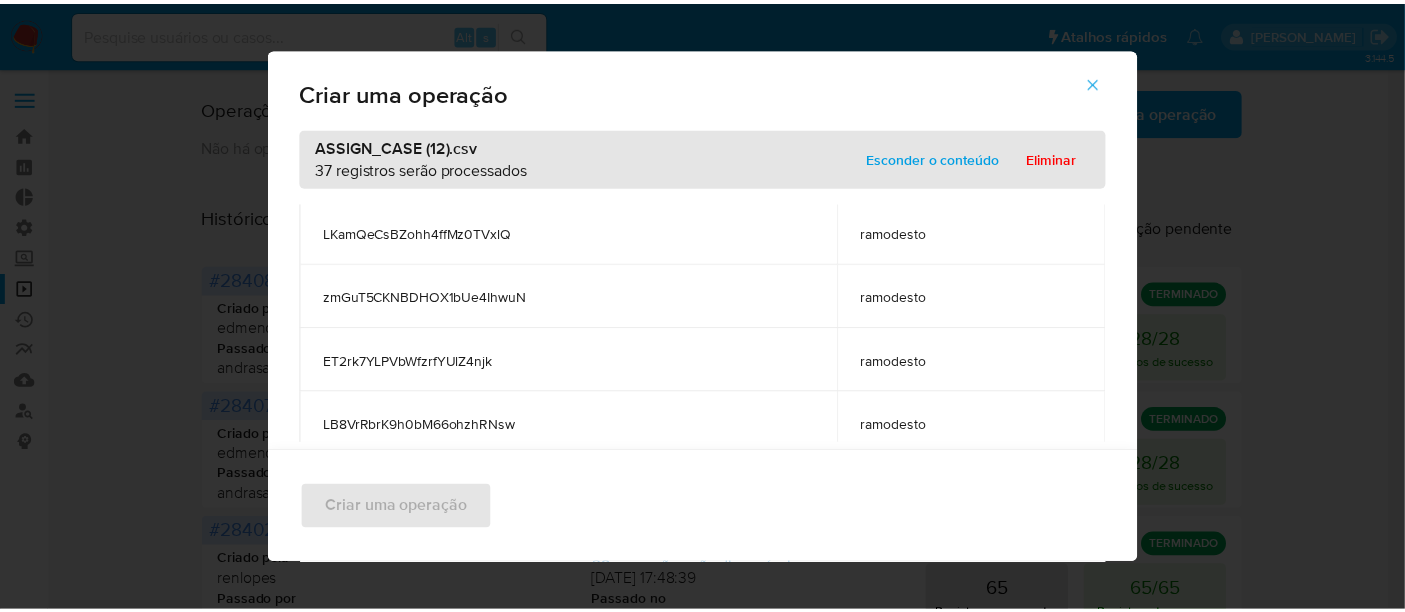 scroll, scrollTop: 2177, scrollLeft: 0, axis: vertical 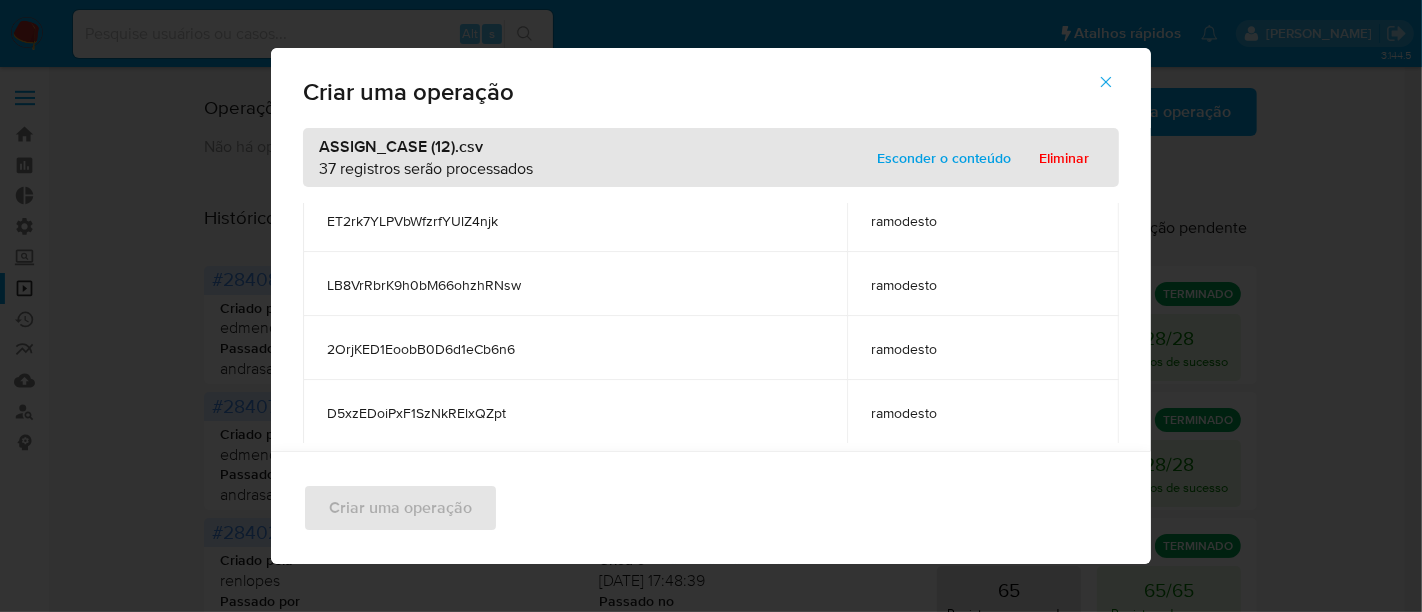 click on "Esconder o conteúdo" at bounding box center [944, 158] 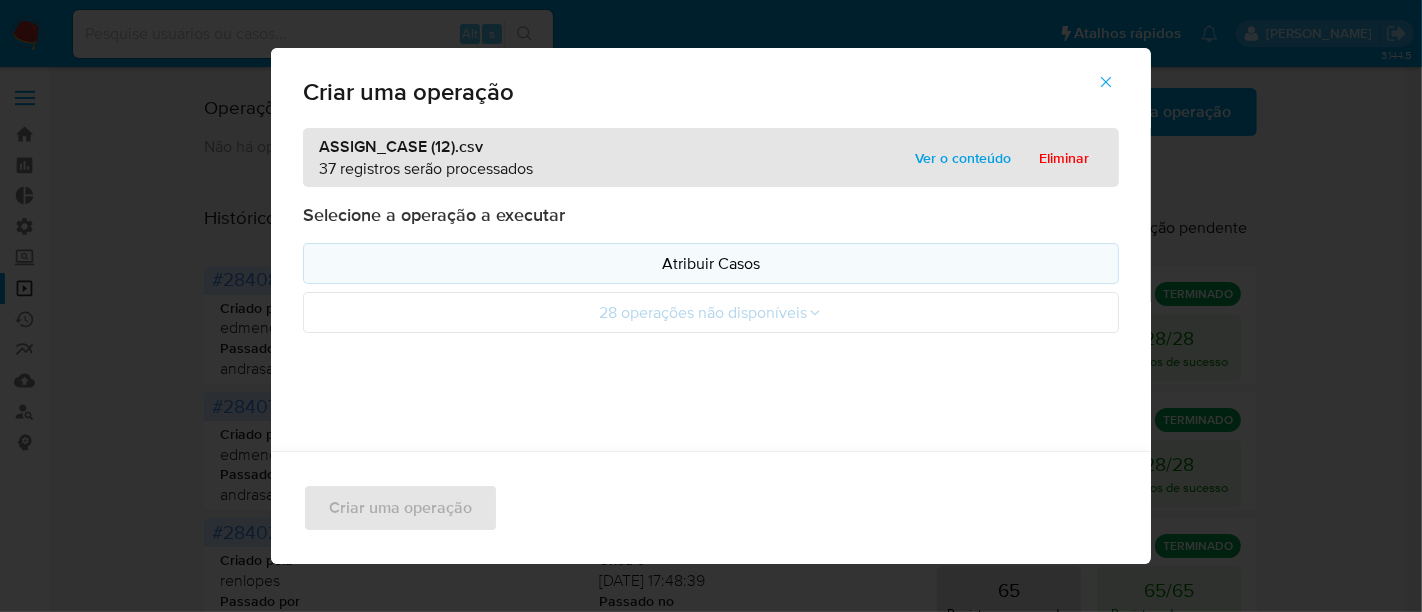click on "Atribuir Casos" at bounding box center [711, 263] 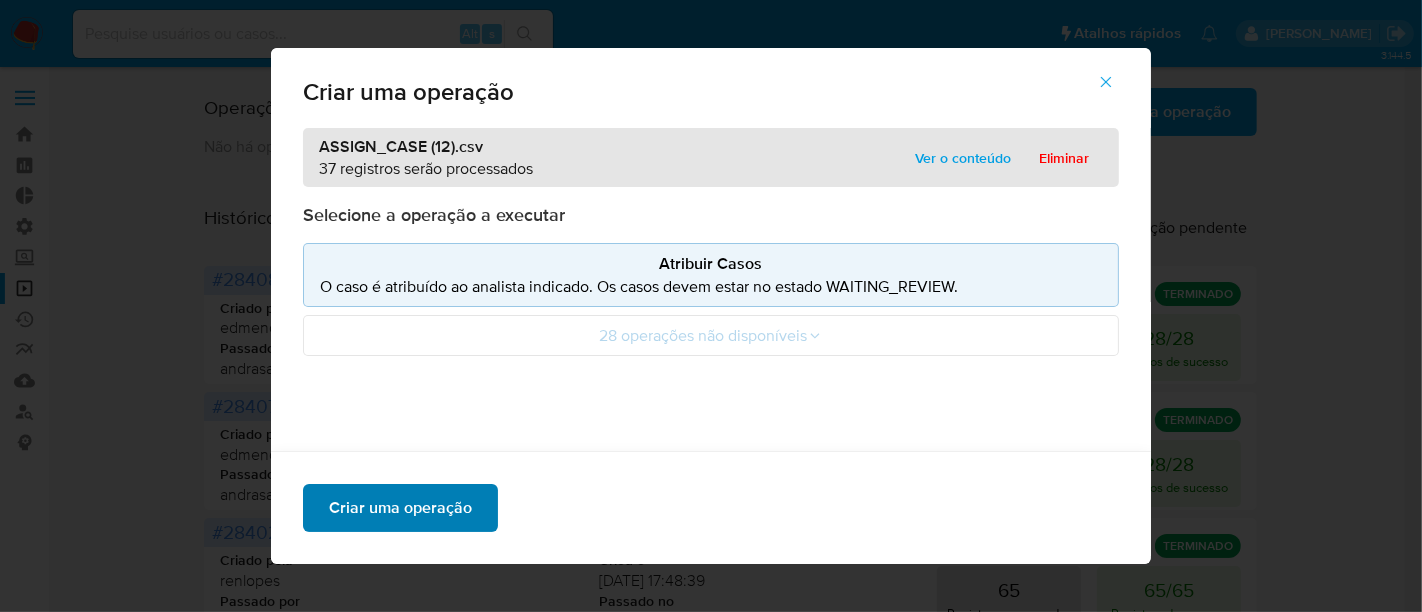 click on "Criar uma operação" at bounding box center [400, 508] 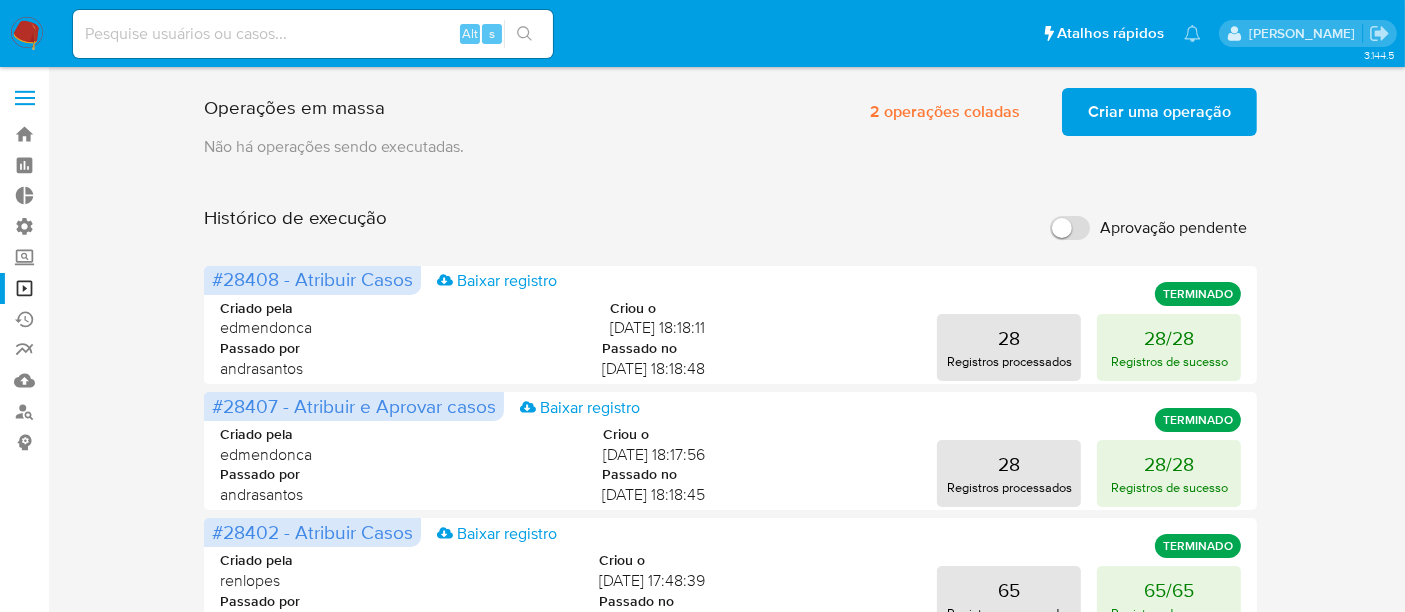 click at bounding box center [313, 34] 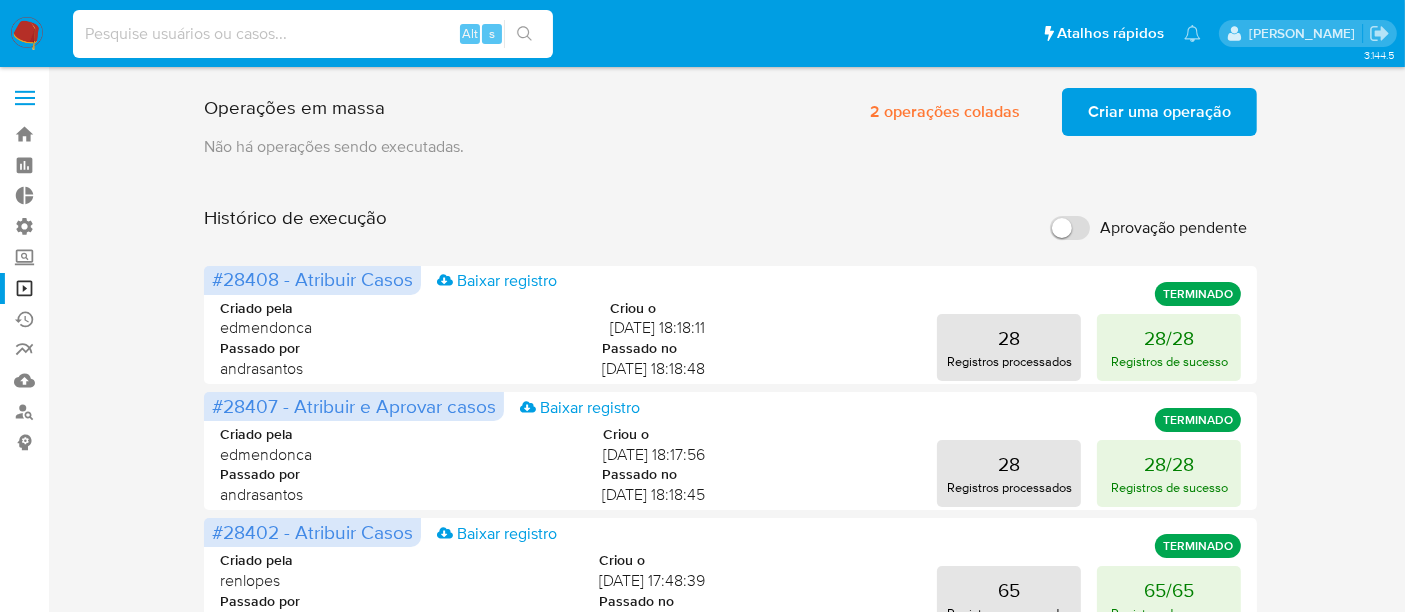 paste on "RFQMCkyn4AxNr7maBoQHmfBH" 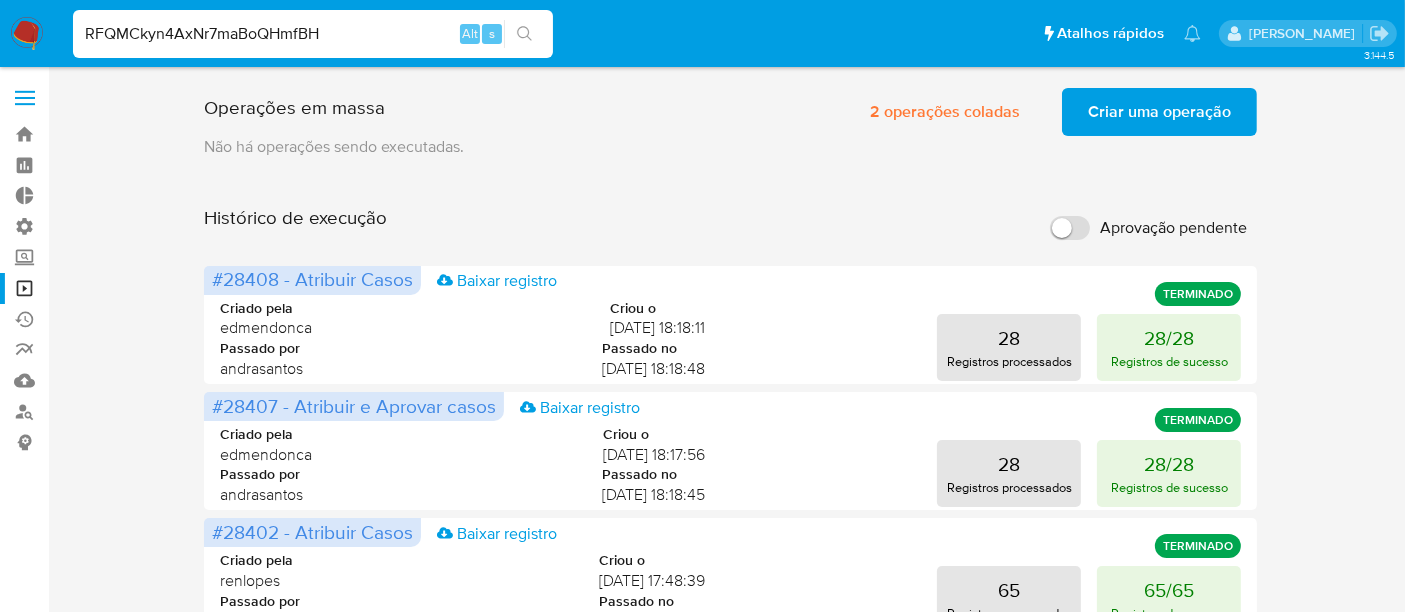 type on "RFQMCkyn4AxNr7maBoQHmfBH" 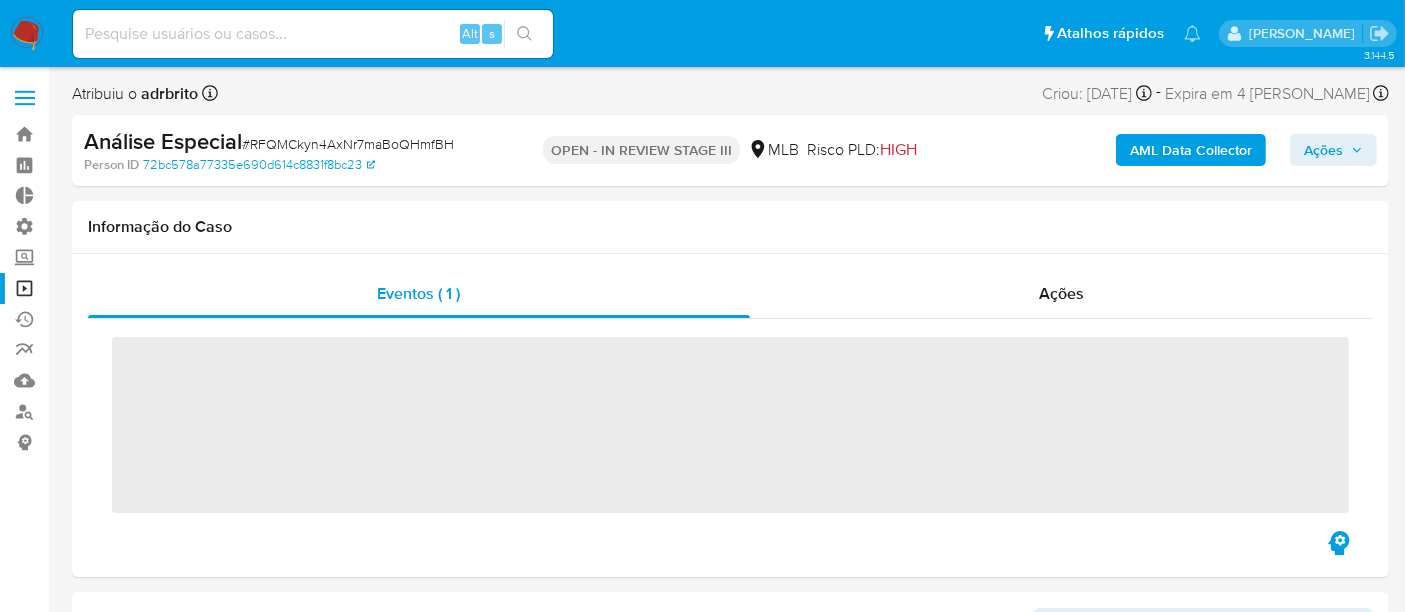 scroll, scrollTop: 844, scrollLeft: 0, axis: vertical 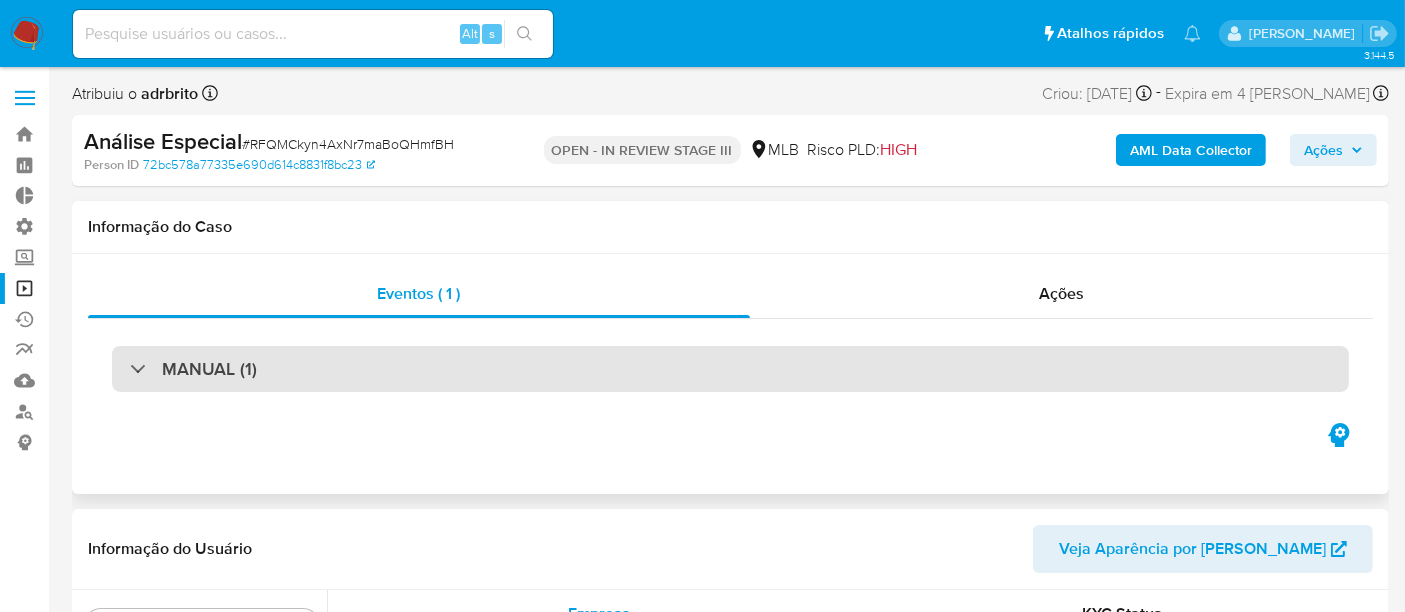 select on "10" 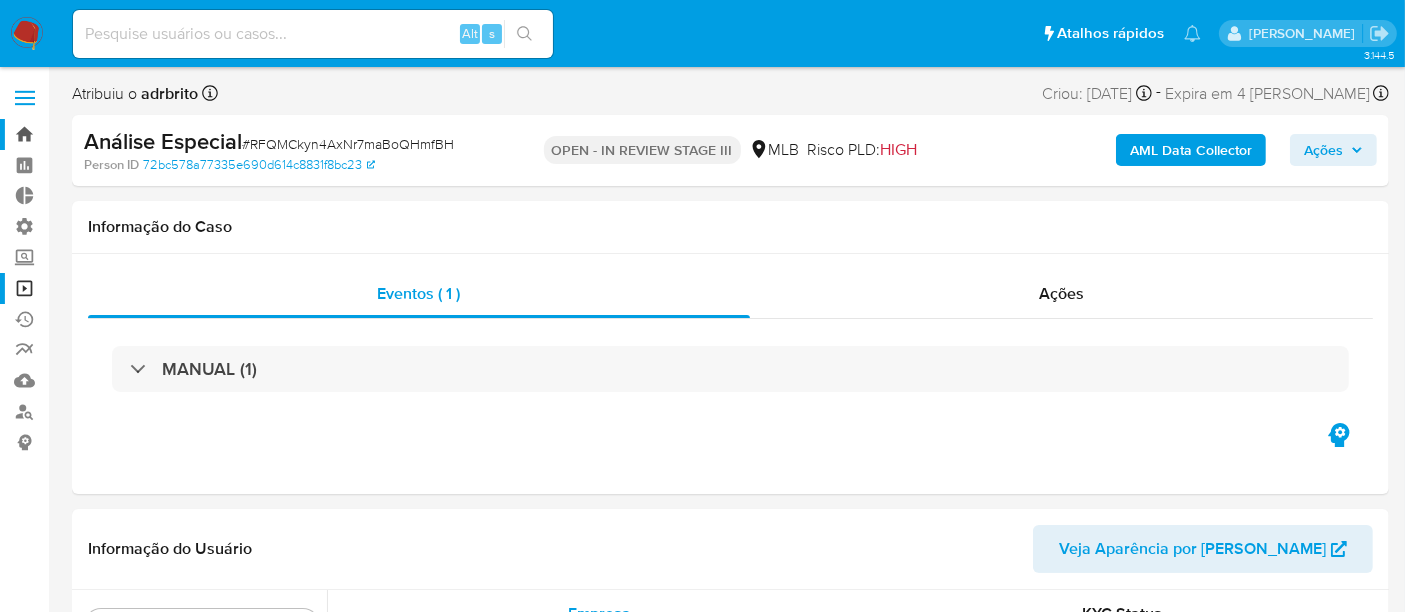 click on "Bandeja" at bounding box center [119, 134] 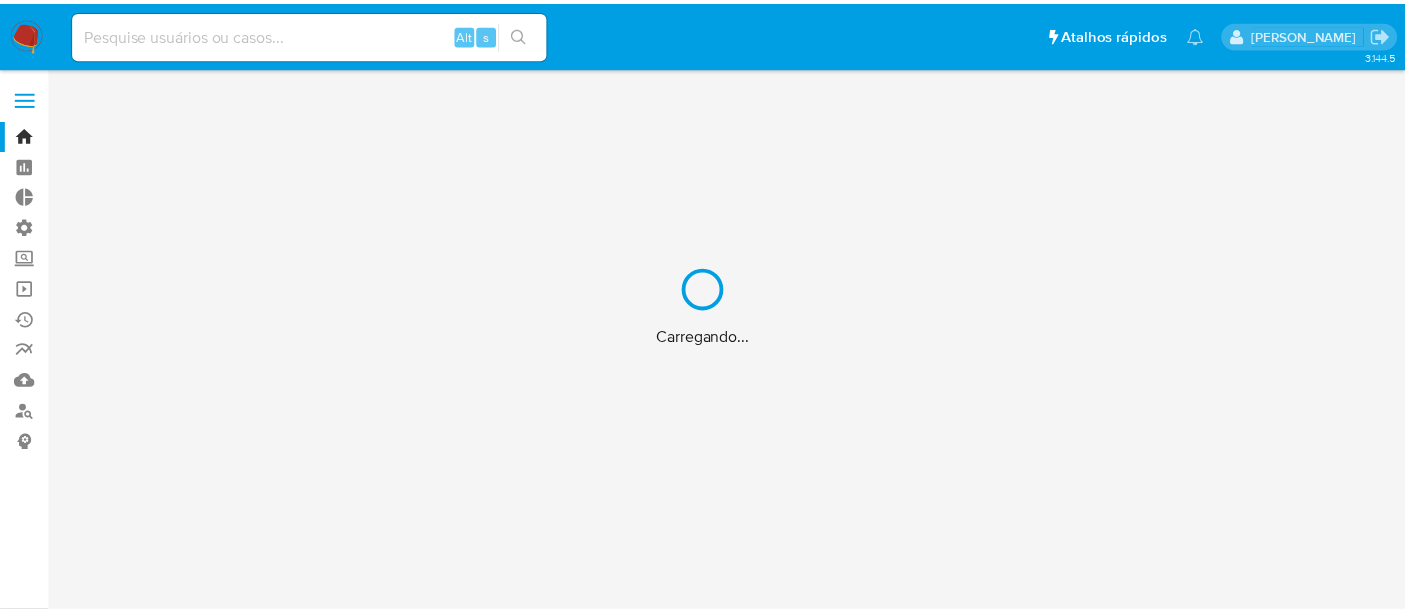 scroll, scrollTop: 0, scrollLeft: 0, axis: both 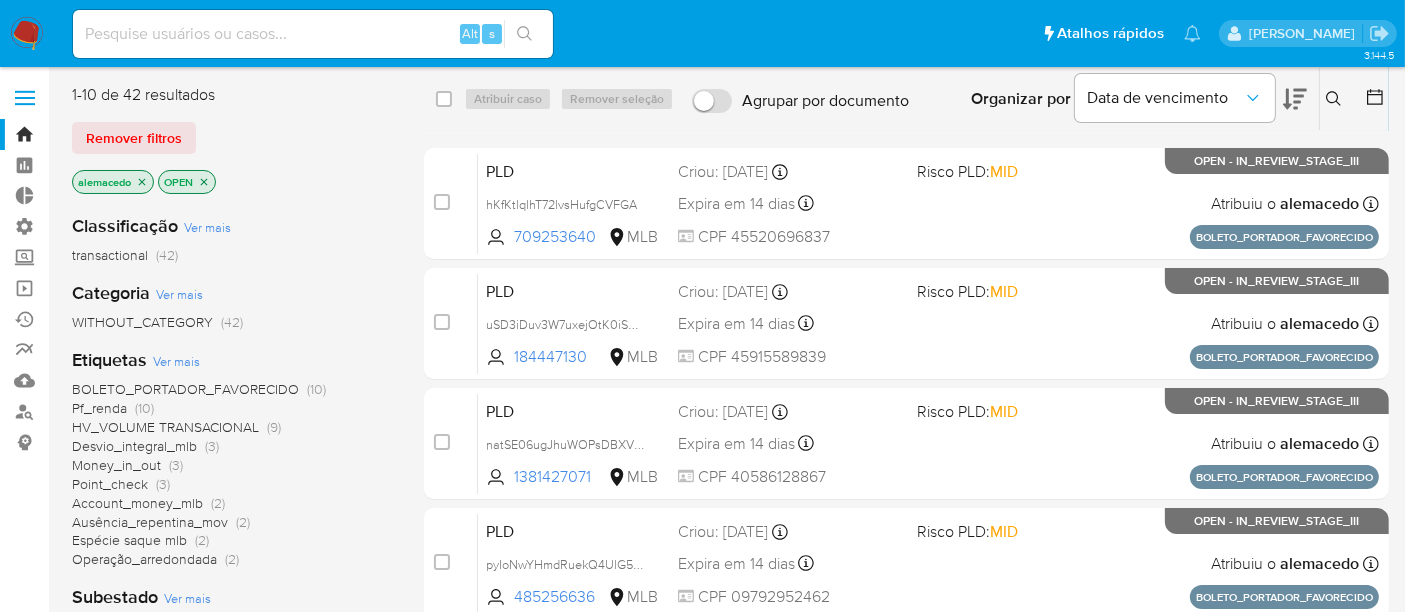 click 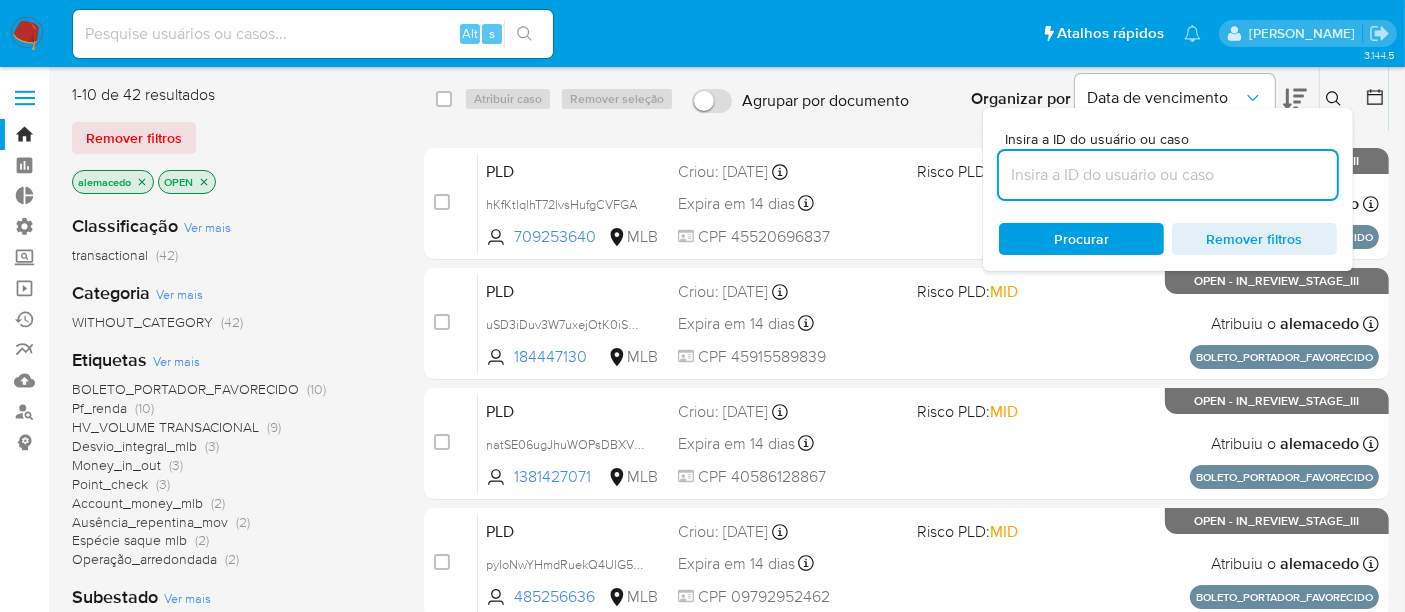 click at bounding box center (1168, 175) 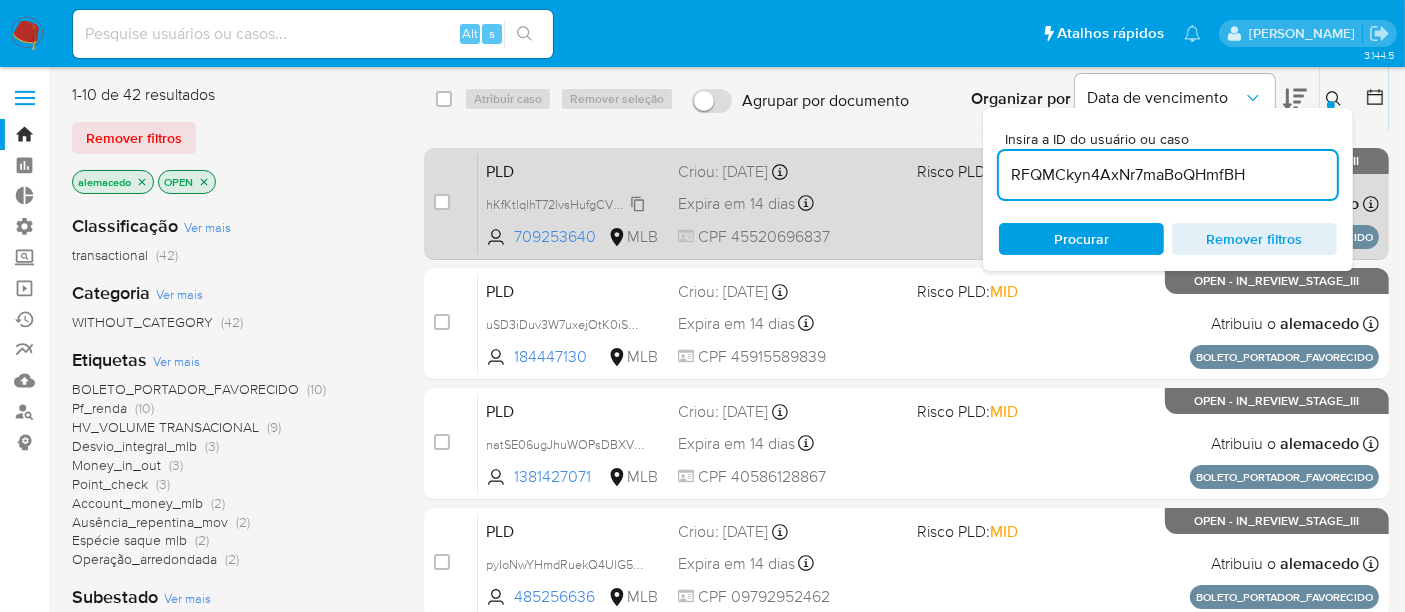type on "RFQMCkyn4AxNr7maBoQHmfBH" 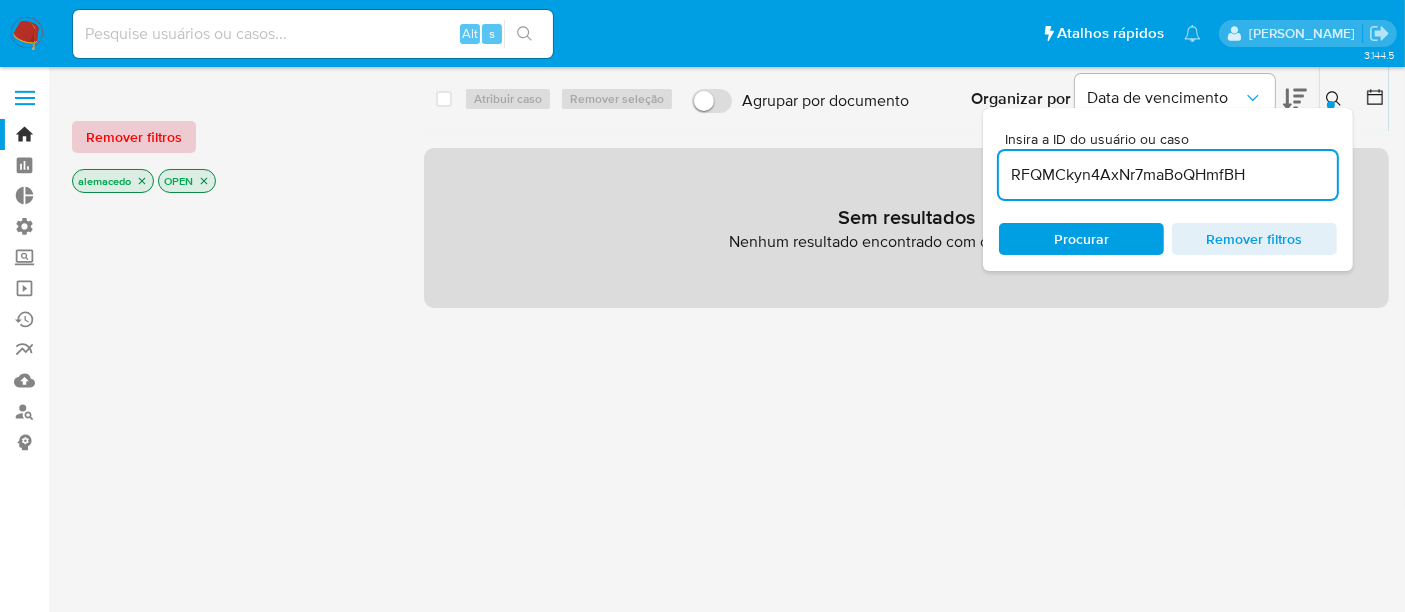 click on "Remover filtros" at bounding box center (134, 137) 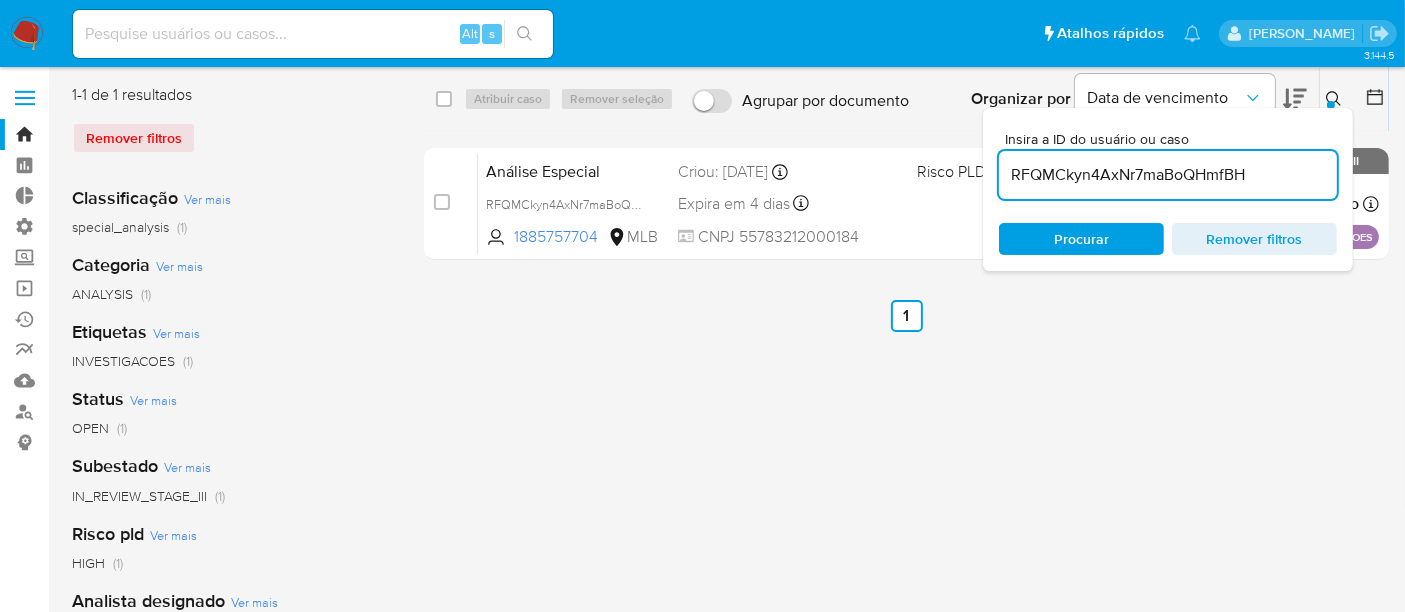 click on "Insira a ID do usuário ou caso RFQMCkyn4AxNr7maBoQHmfBH Procurar Remover filtros" at bounding box center [1168, 189] 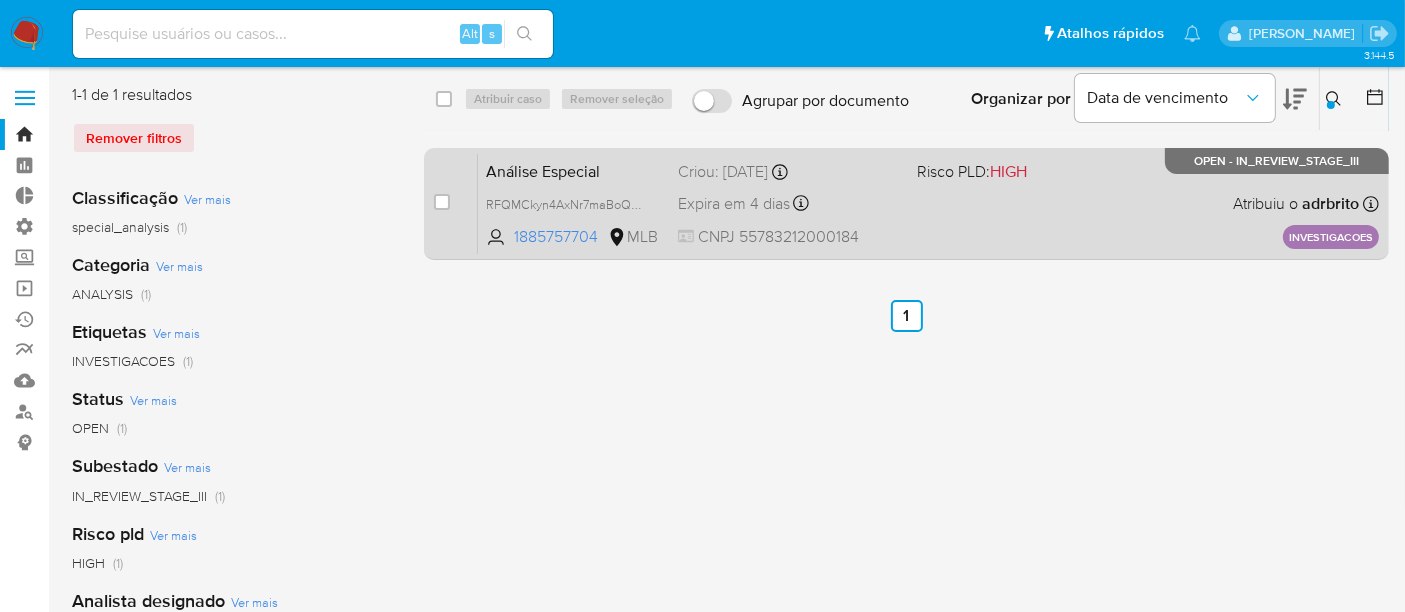 click on "Análise Especial RFQMCkyn4AxNr7maBoQHmfBH 1885757704 MLB Risco PLD:  HIGH Criou: 03/06/2025   Criou: 03/06/2025 09:41:24 Expira em 4 dias   Expira em 18/07/2025 09:41:24 CNPJ   55783212000184 Atribuiu o   adrbrito   Asignado el: 03/06/2025 09:41:24 INVESTIGACOES OPEN - IN_REVIEW_STAGE_III" at bounding box center [928, 203] 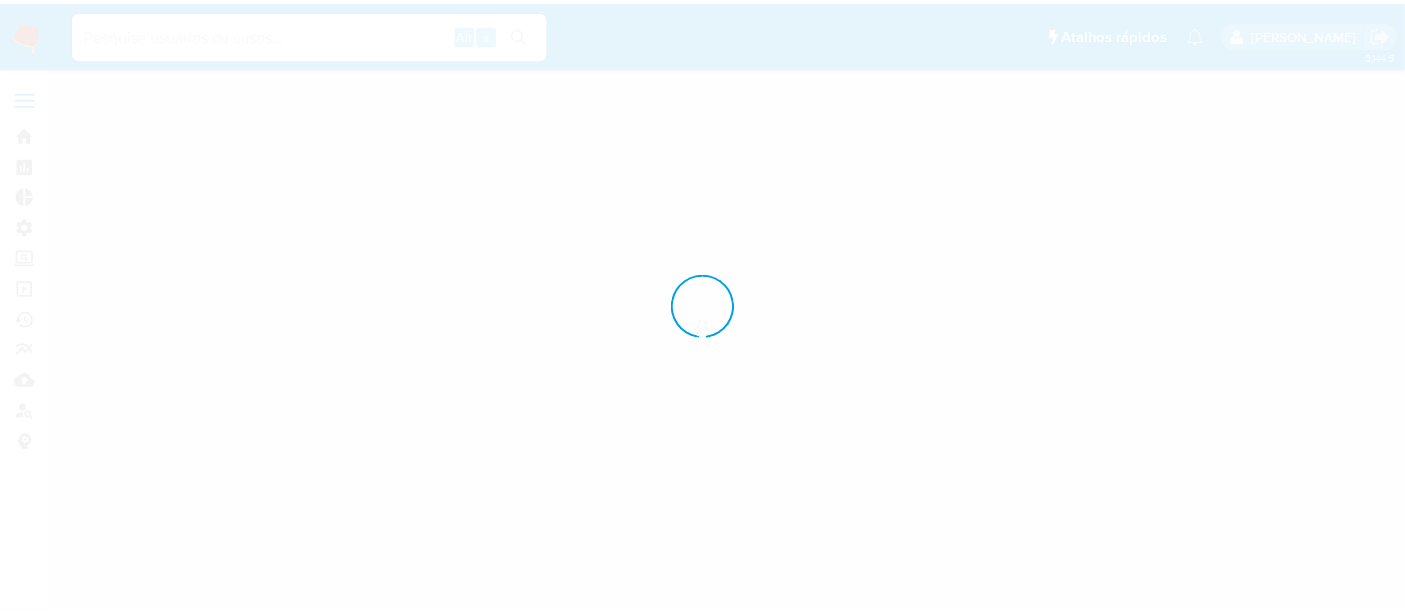 scroll, scrollTop: 0, scrollLeft: 0, axis: both 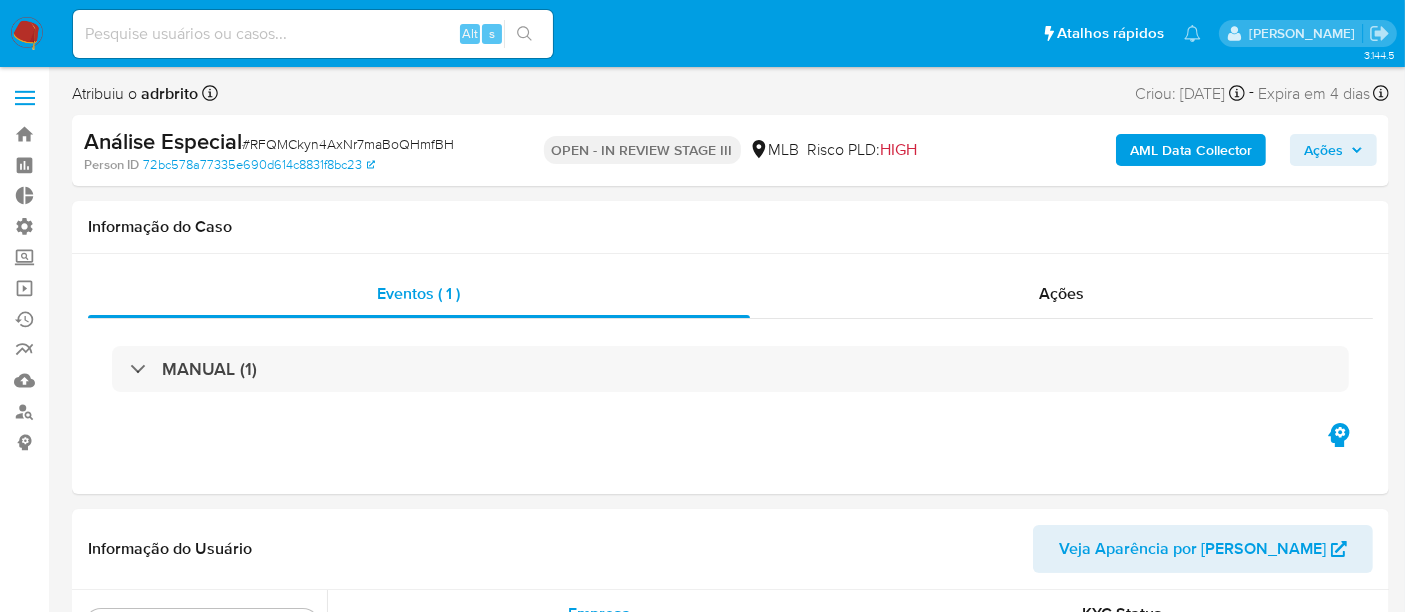 select on "10" 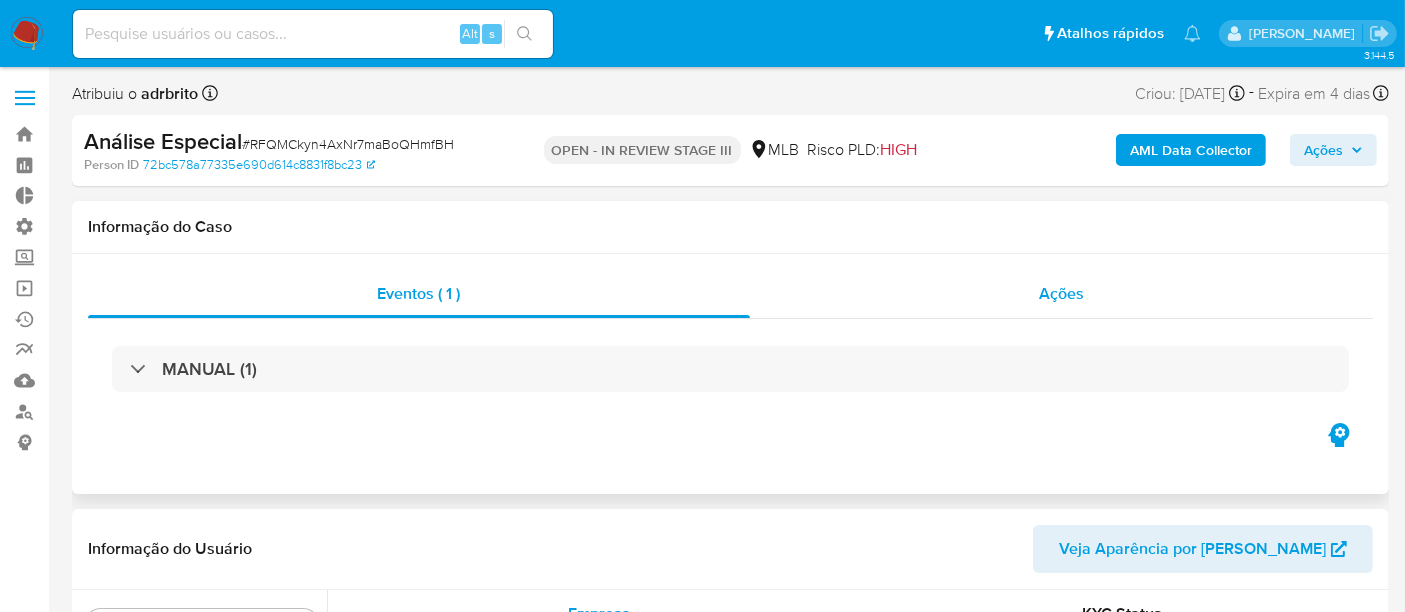click on "Ações" at bounding box center [1061, 293] 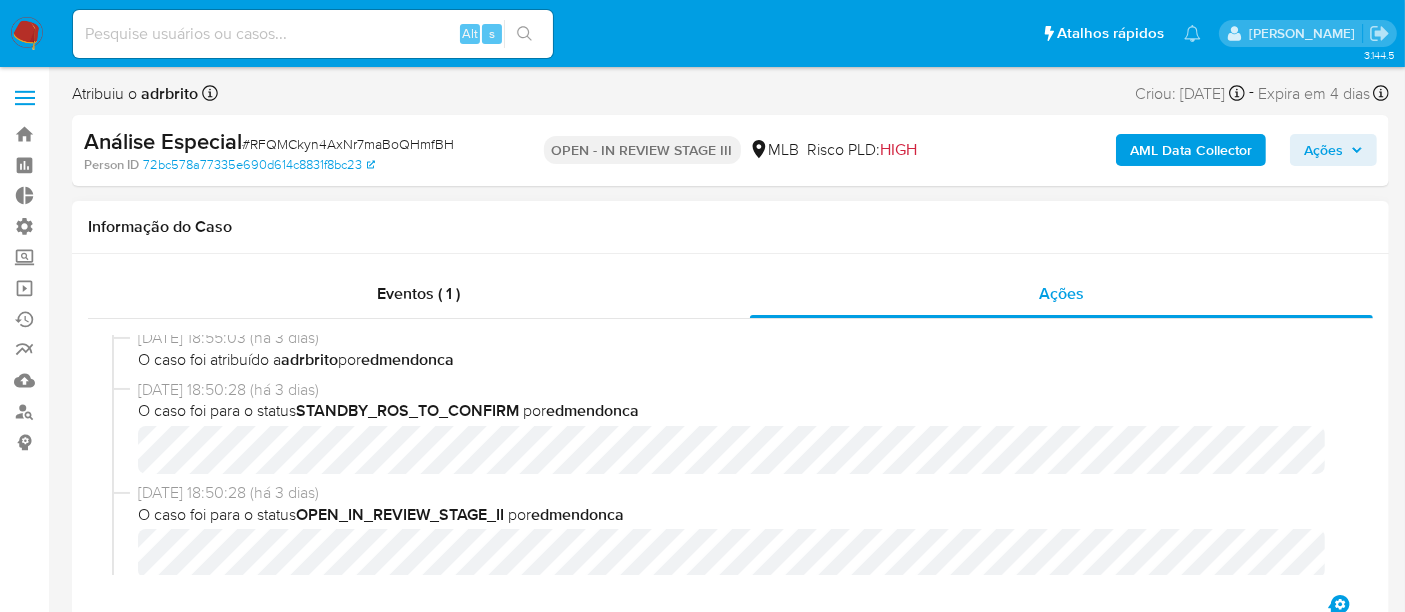 scroll, scrollTop: 0, scrollLeft: 0, axis: both 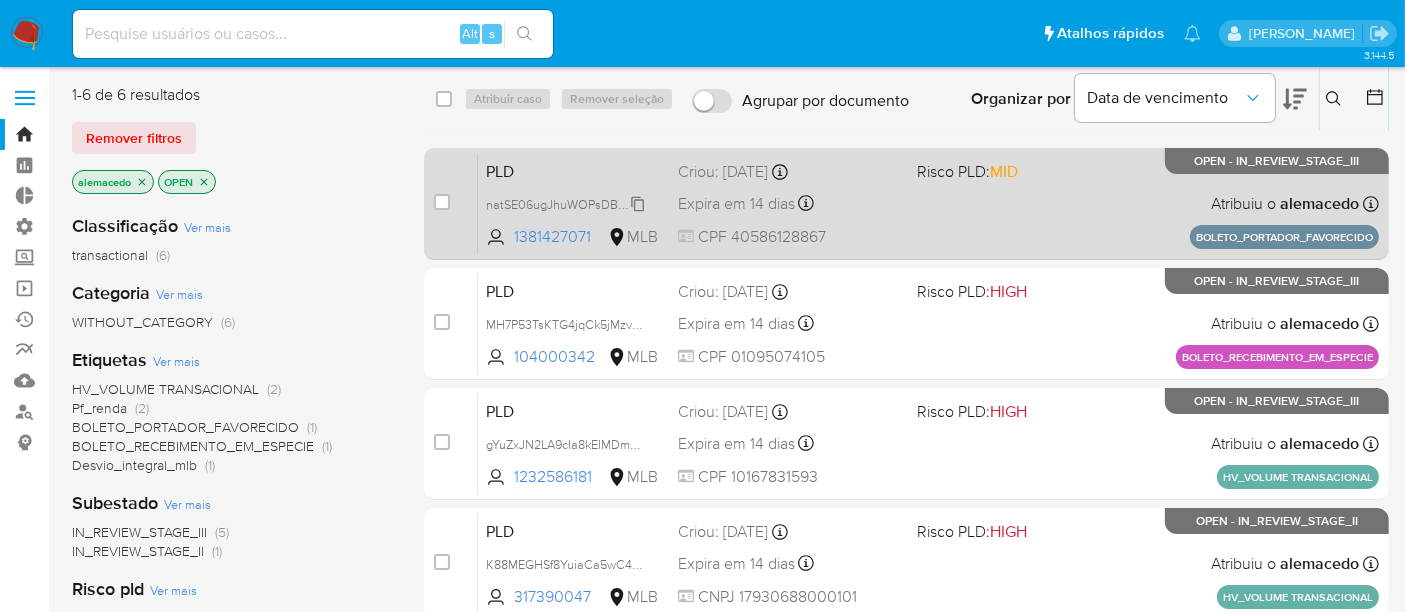click on "natSE06ugJhuWOPsDBXVbNKc" at bounding box center (575, 203) 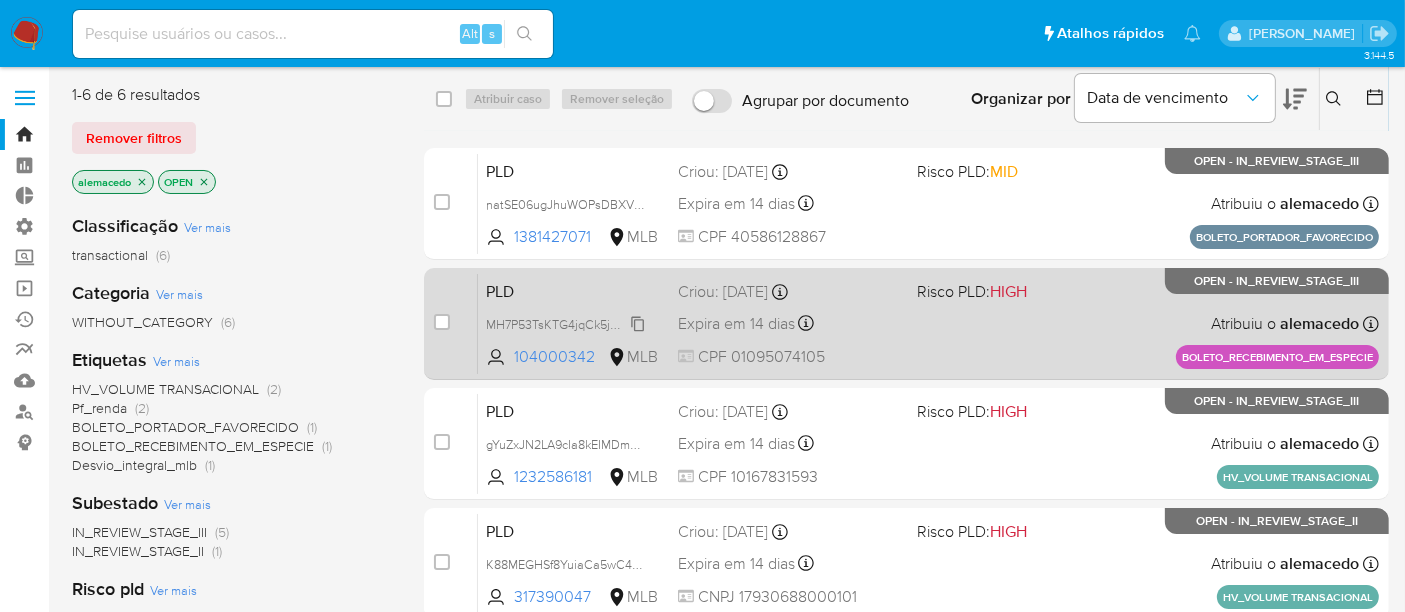 click on "MH7P53TsKTG4jqCk5jMzvZqX" at bounding box center [570, 323] 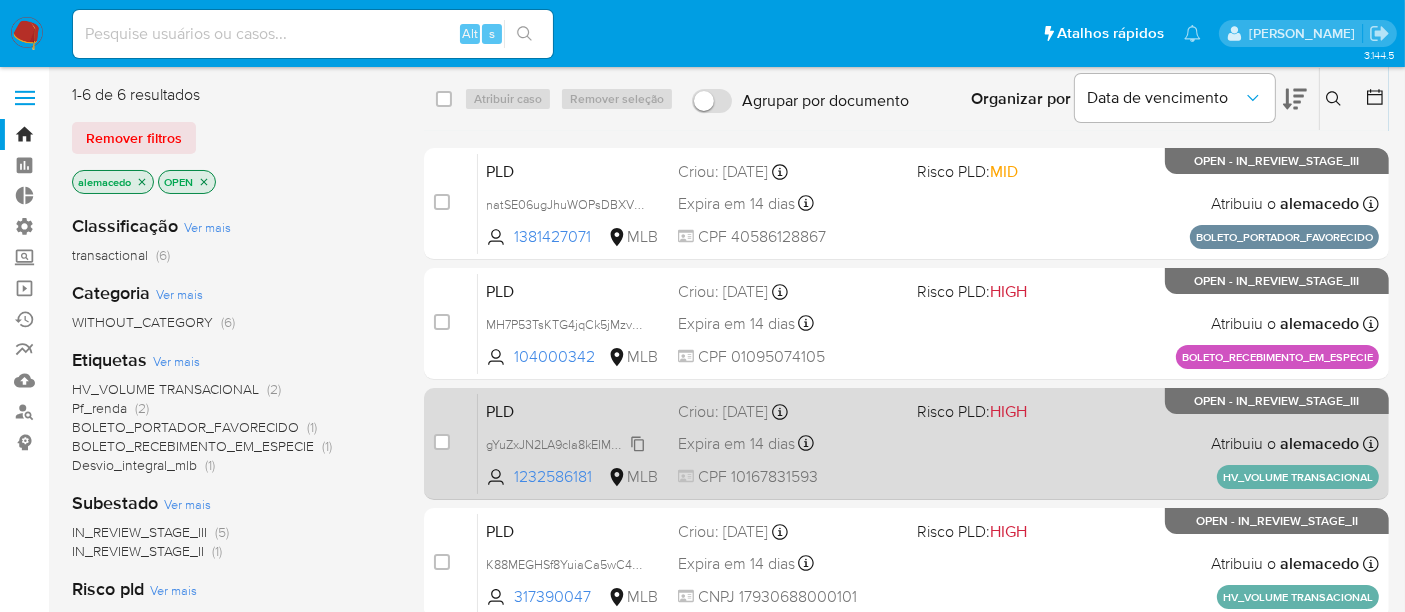 click on "gYuZxJN2LA9cIa8kEIMDms9R" at bounding box center (568, 443) 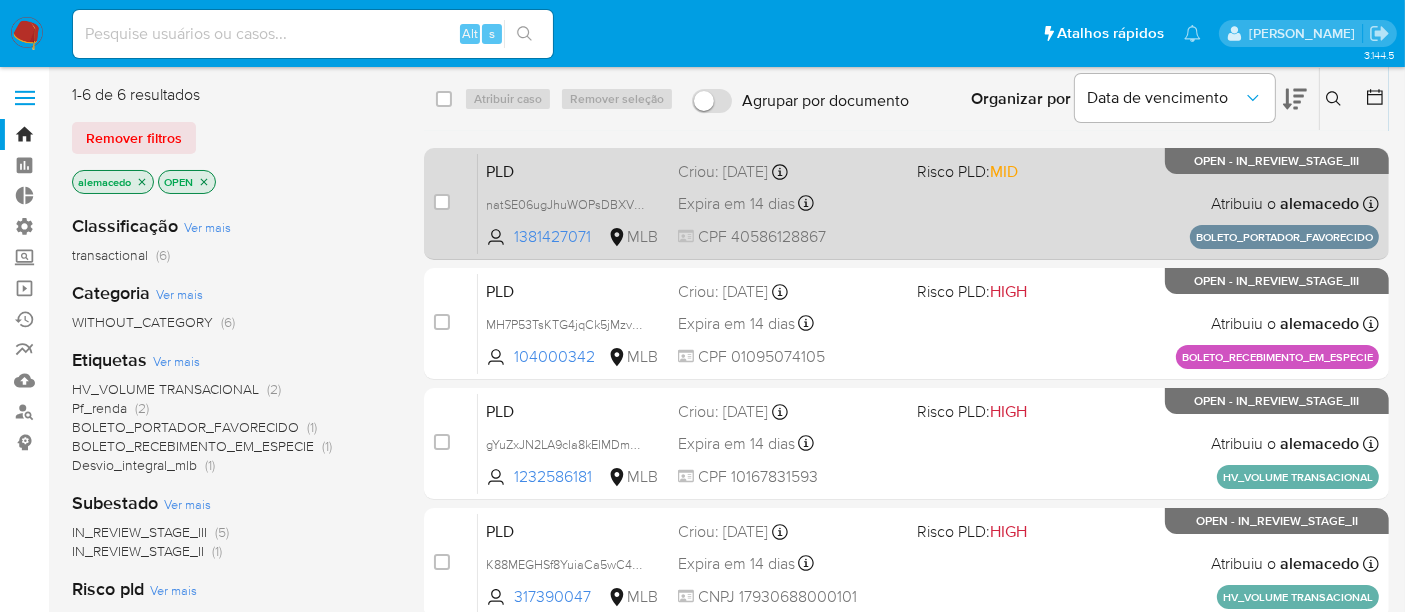 scroll, scrollTop: 111, scrollLeft: 0, axis: vertical 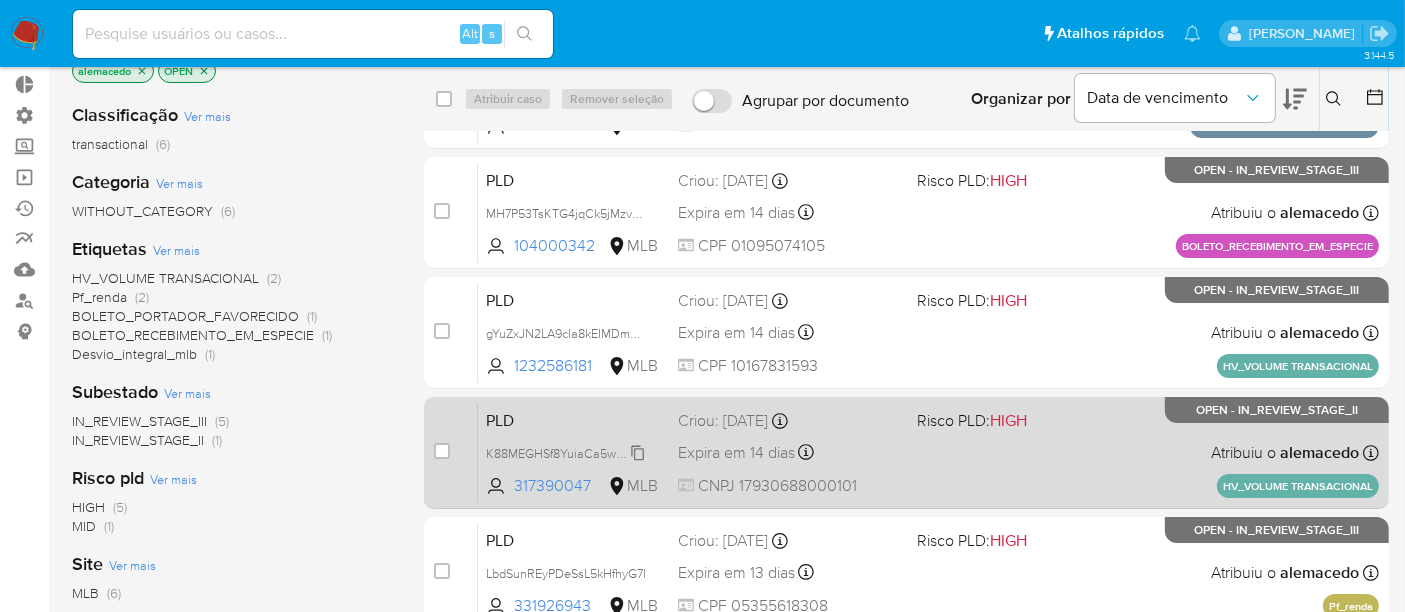 click on "K88MEGHSf8YuiaCa5wC4DlrG" at bounding box center (571, 452) 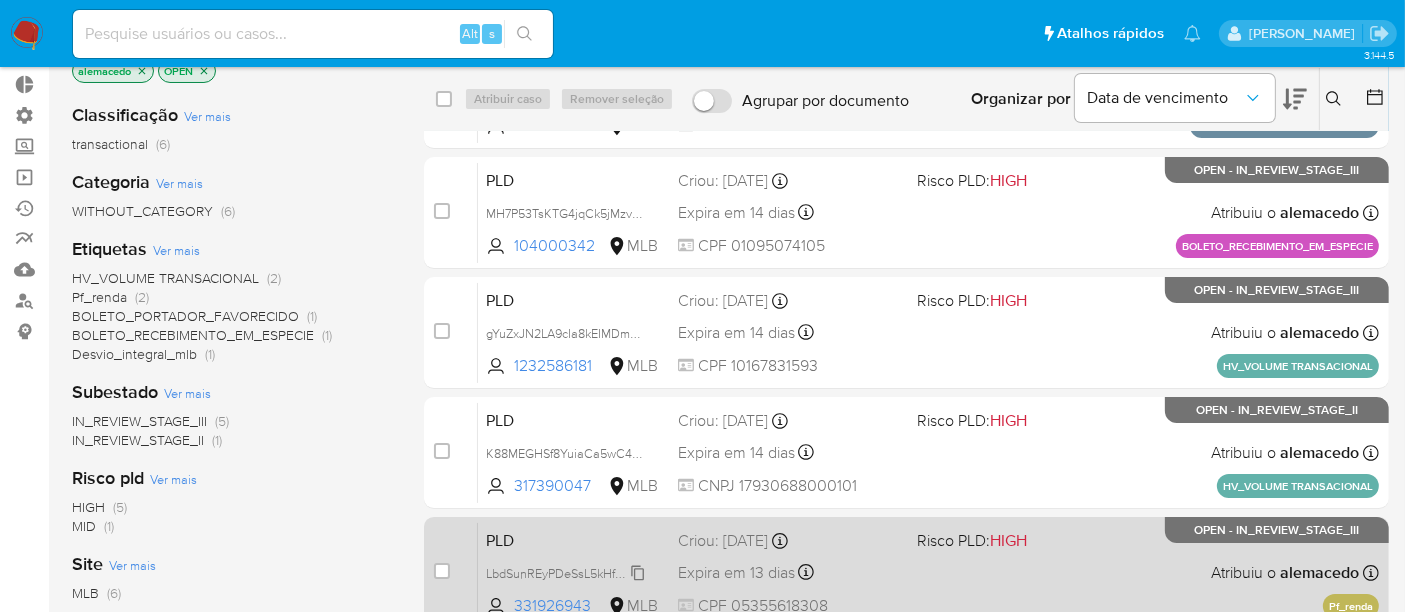 click on "LbdSunREyPDeSsL5kHfhyG7l" at bounding box center [566, 572] 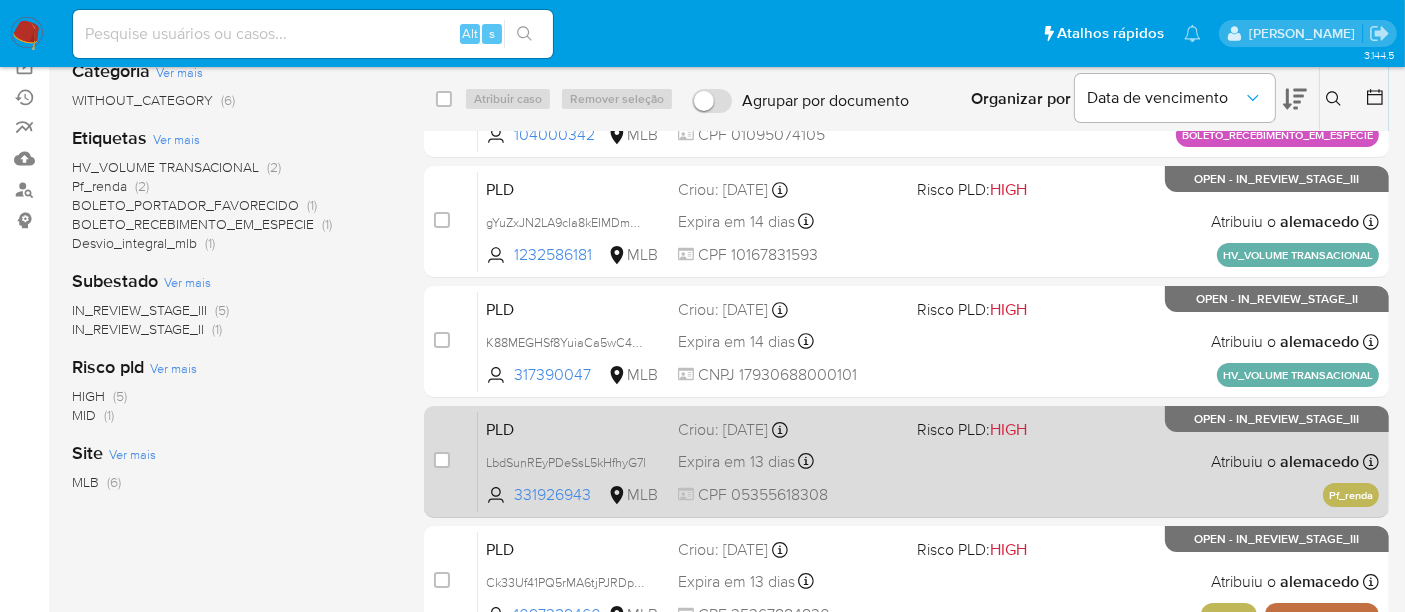 scroll, scrollTop: 333, scrollLeft: 0, axis: vertical 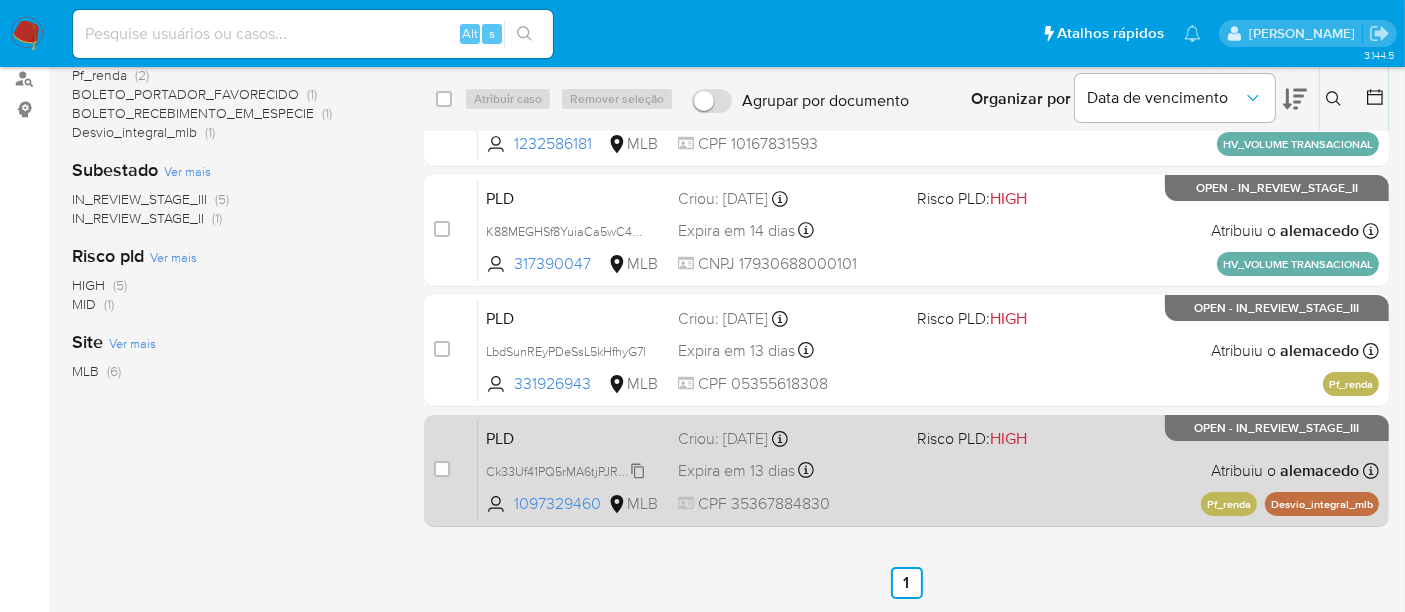 click on "Ck33Uf41PQ5rMA6tjPJRDpHb" at bounding box center (568, 470) 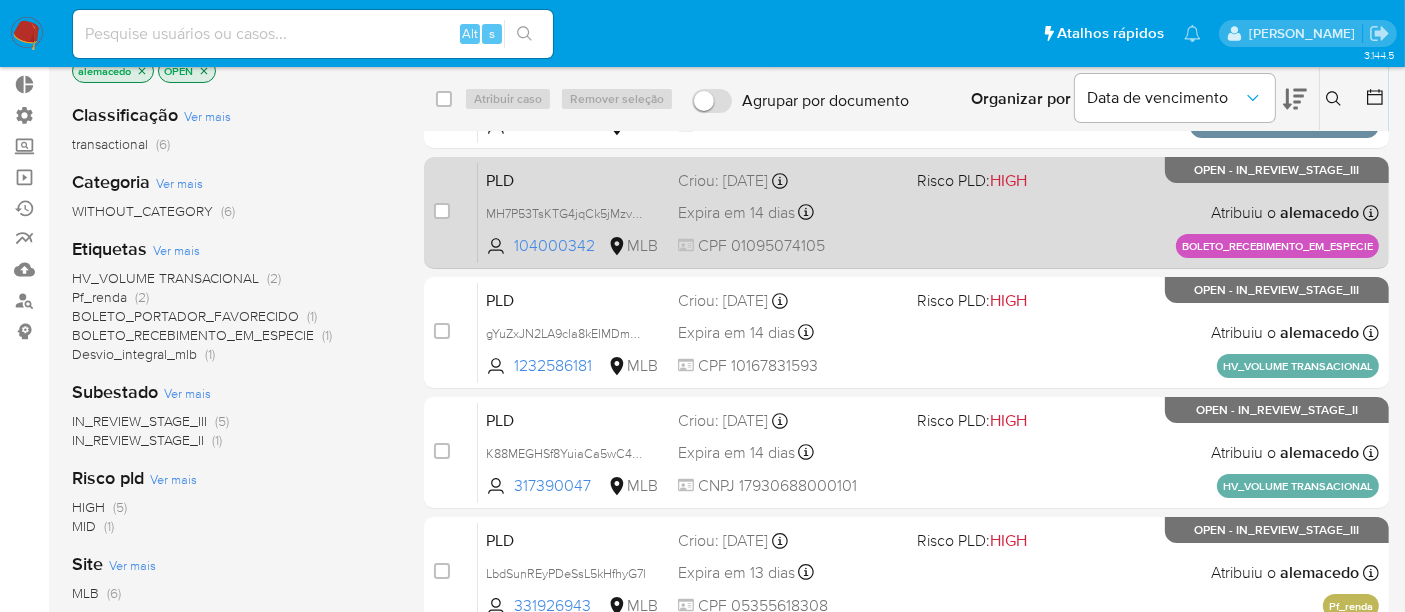 scroll, scrollTop: 0, scrollLeft: 0, axis: both 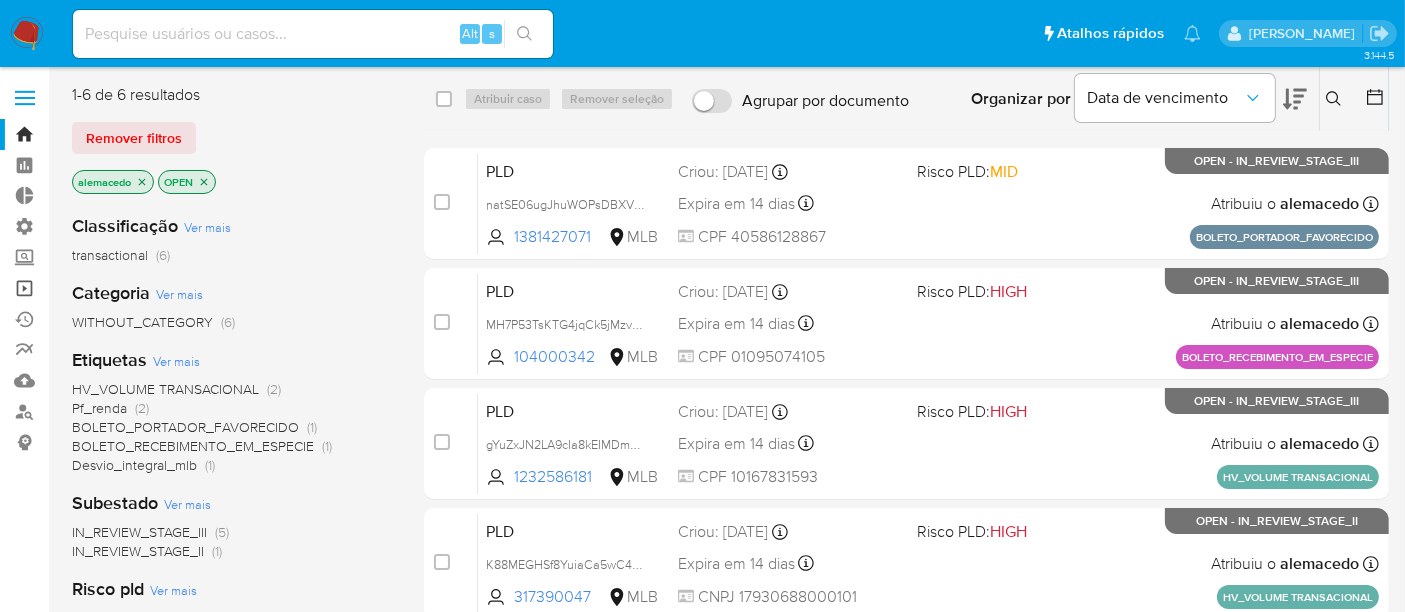 click on "Operações em massa" at bounding box center [119, 288] 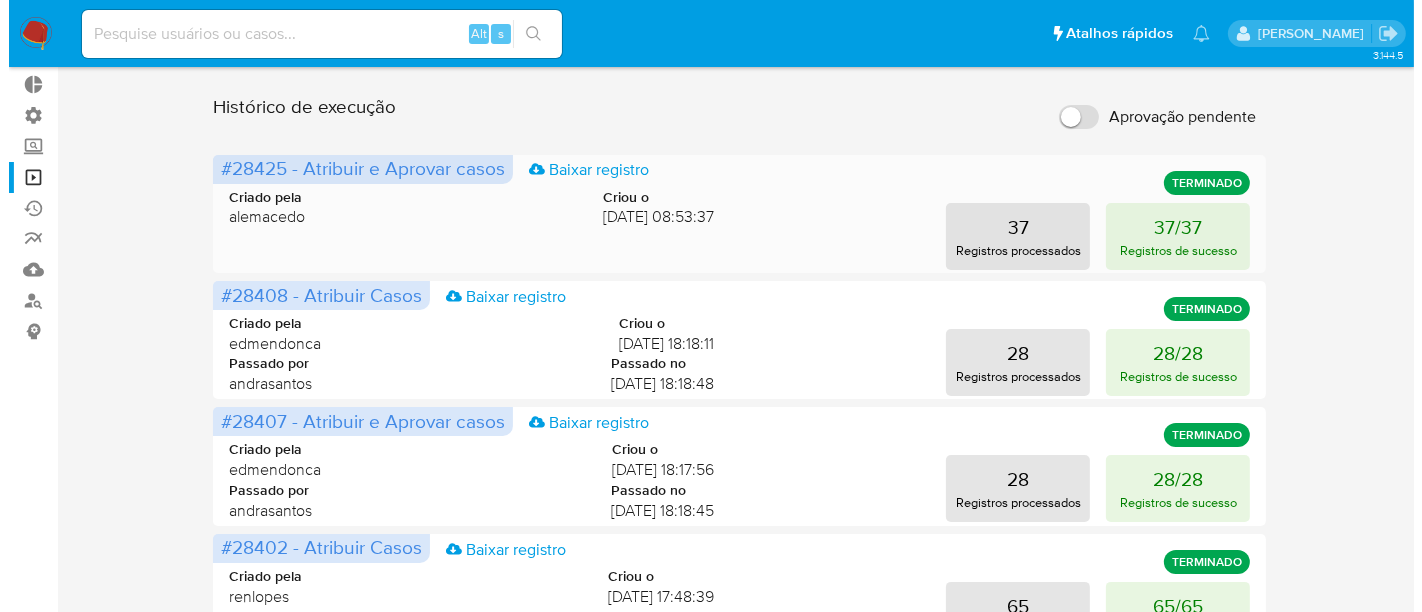 scroll, scrollTop: 0, scrollLeft: 0, axis: both 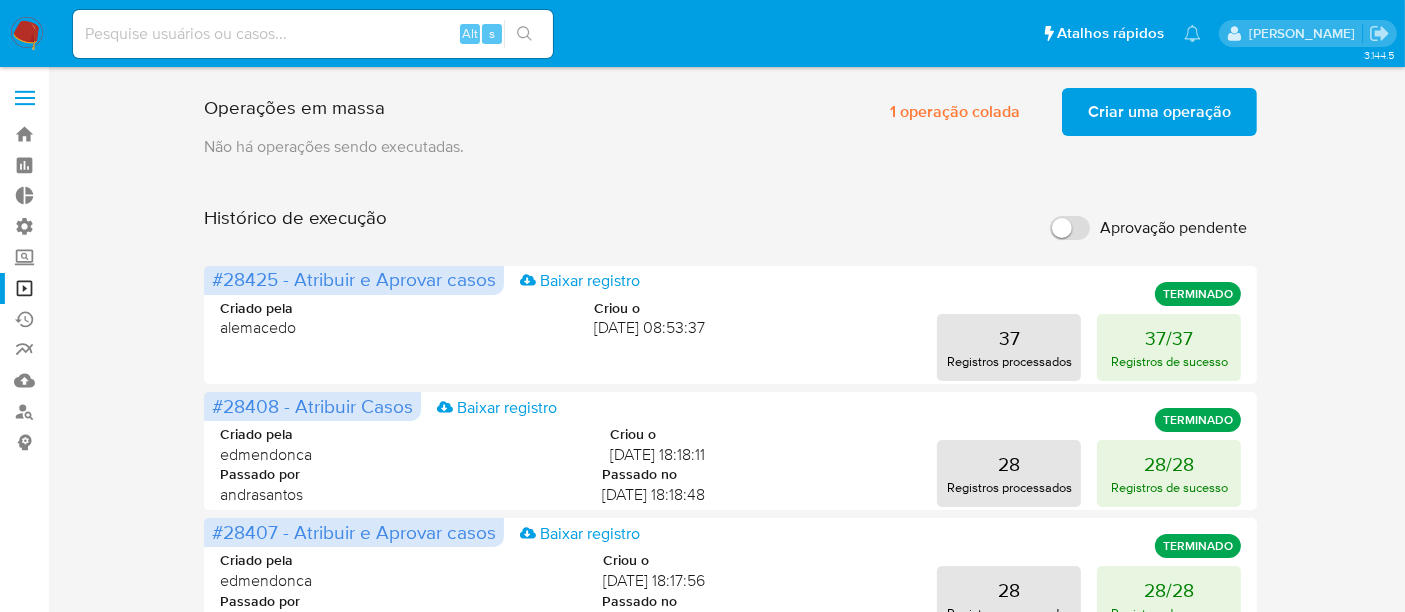 click on "Criar uma operação" at bounding box center [1159, 112] 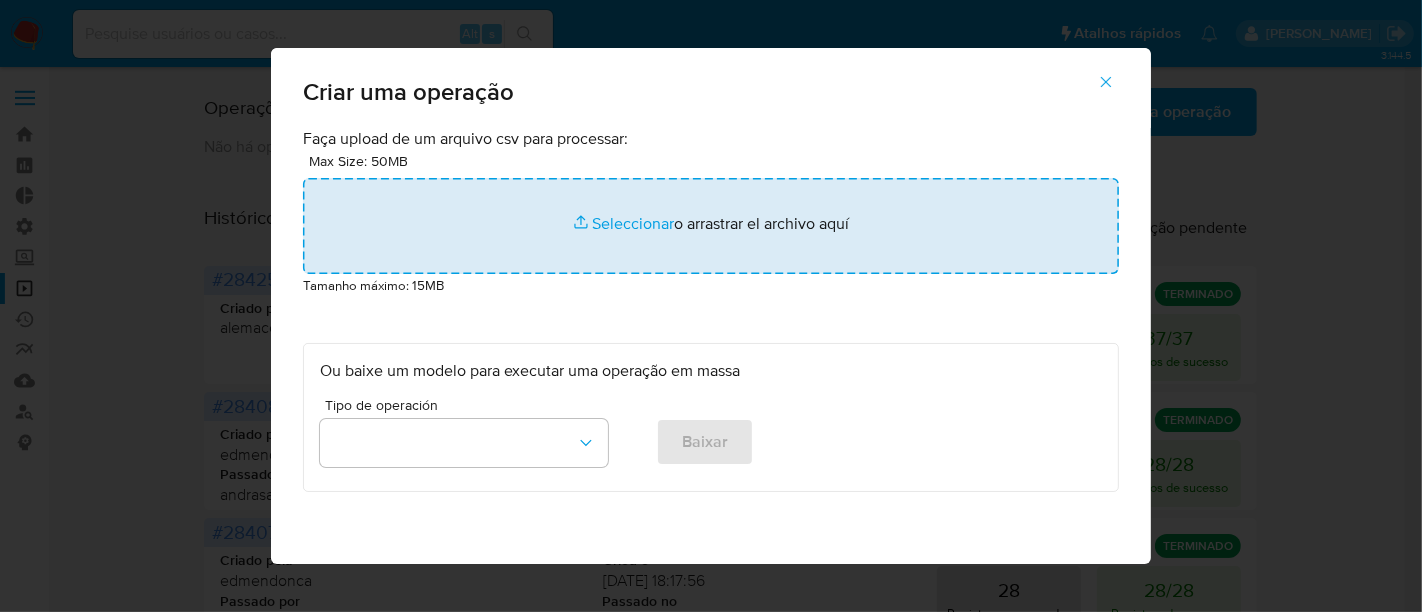 click at bounding box center [711, 226] 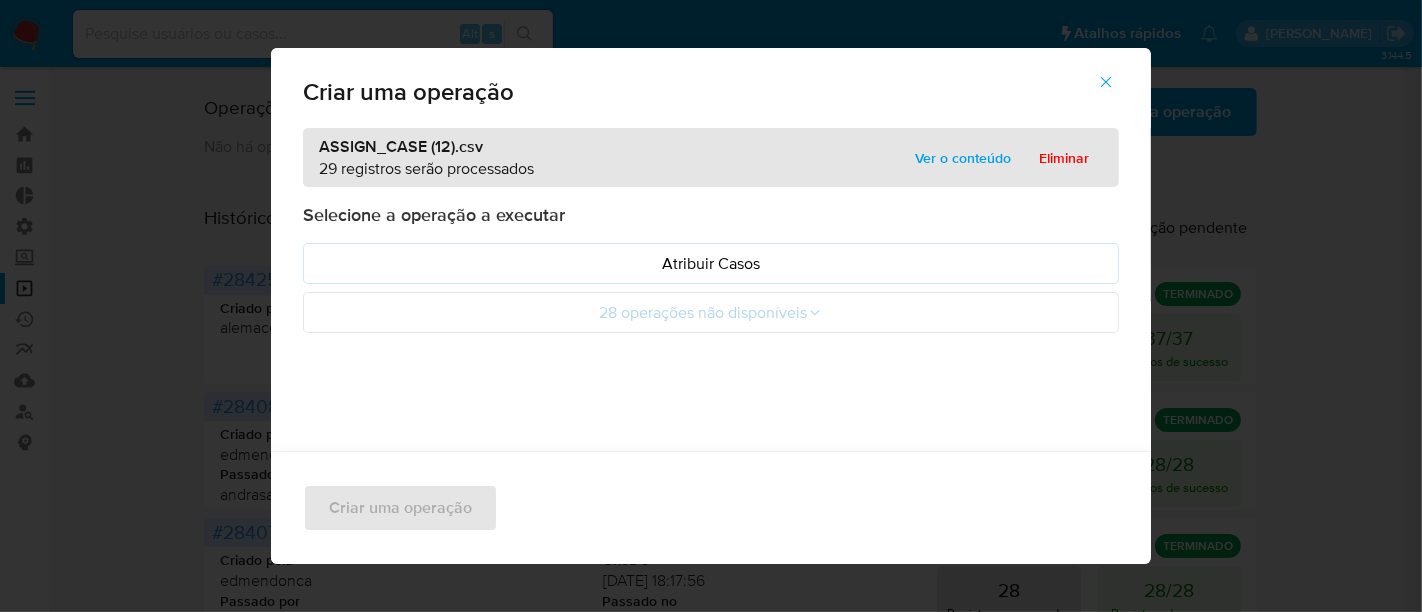click on "Ver o conteúdo" at bounding box center [963, 158] 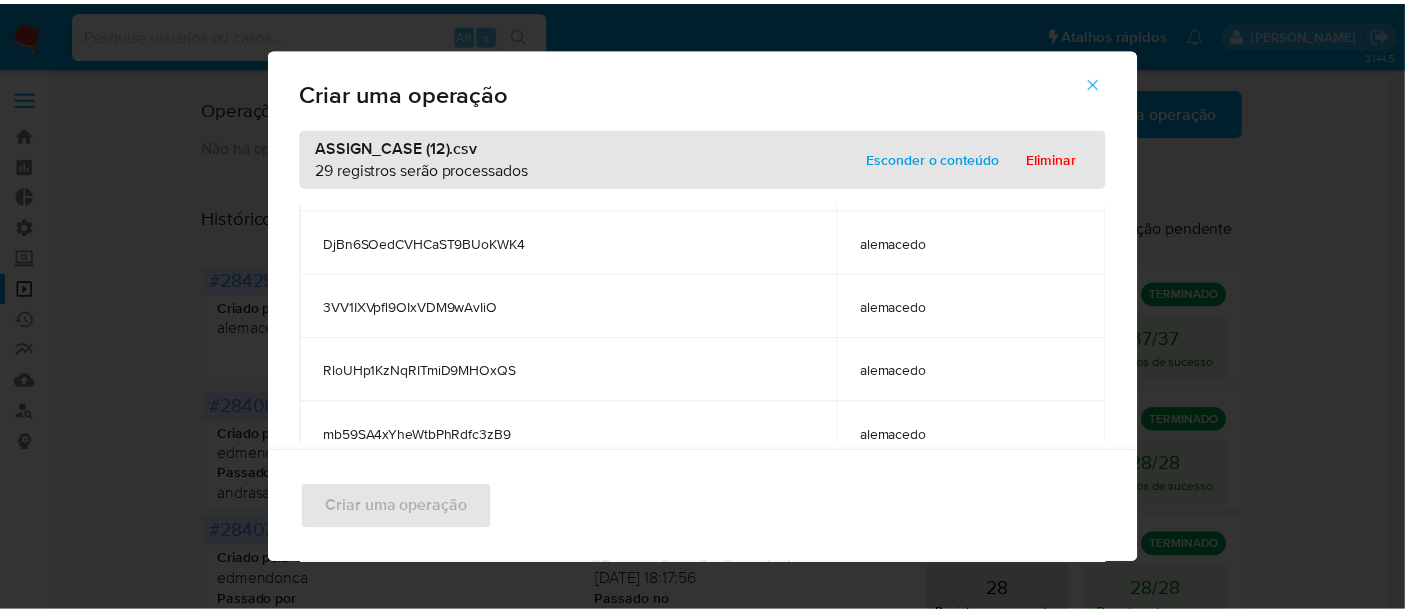 scroll, scrollTop: 1665, scrollLeft: 0, axis: vertical 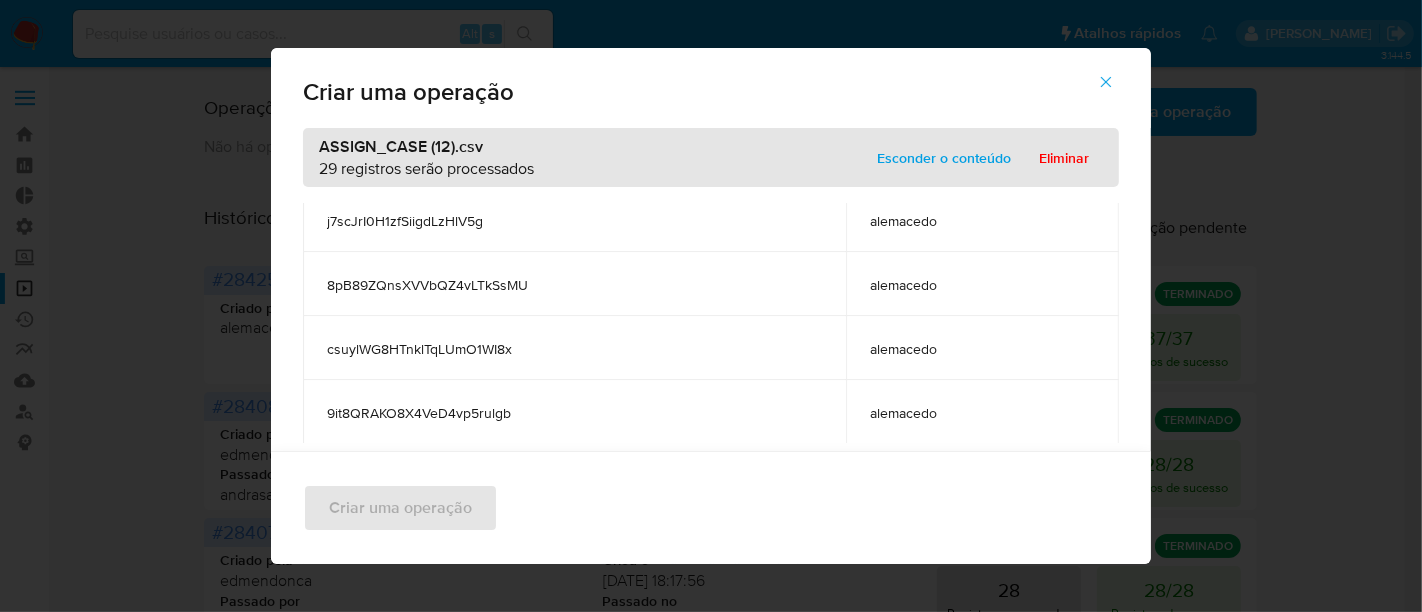click on "Esconder o conteúdo" at bounding box center [944, 158] 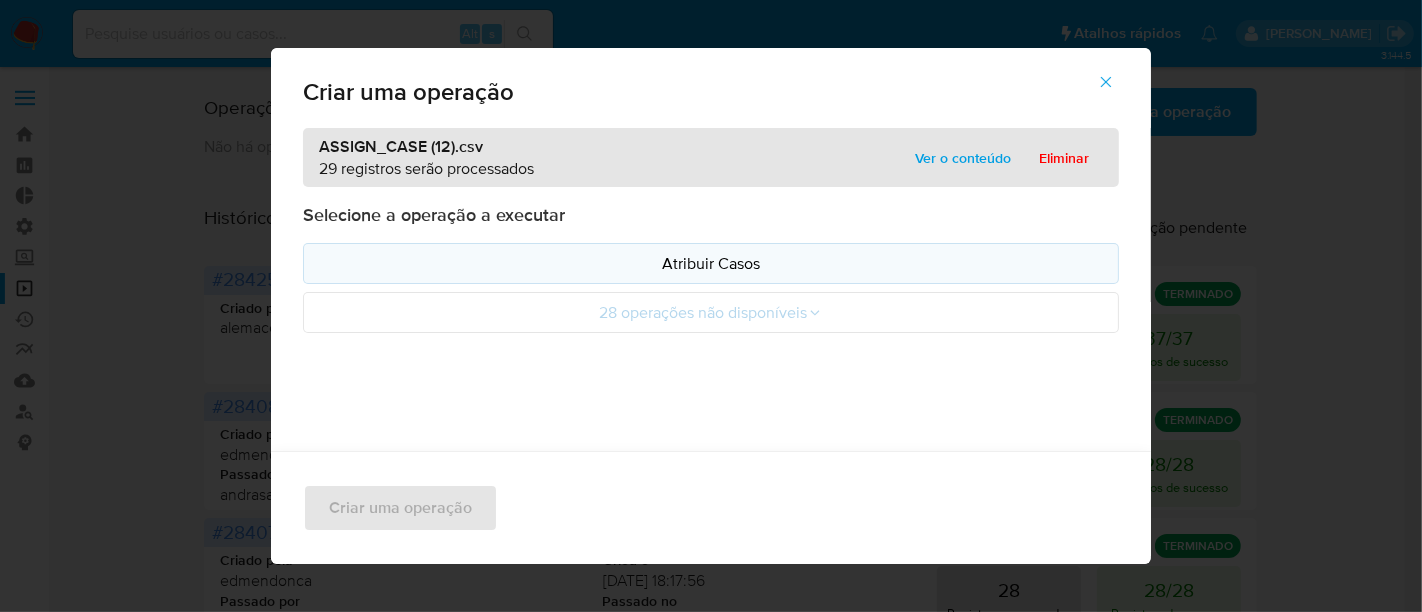 click on "Atribuir Casos" at bounding box center (711, 263) 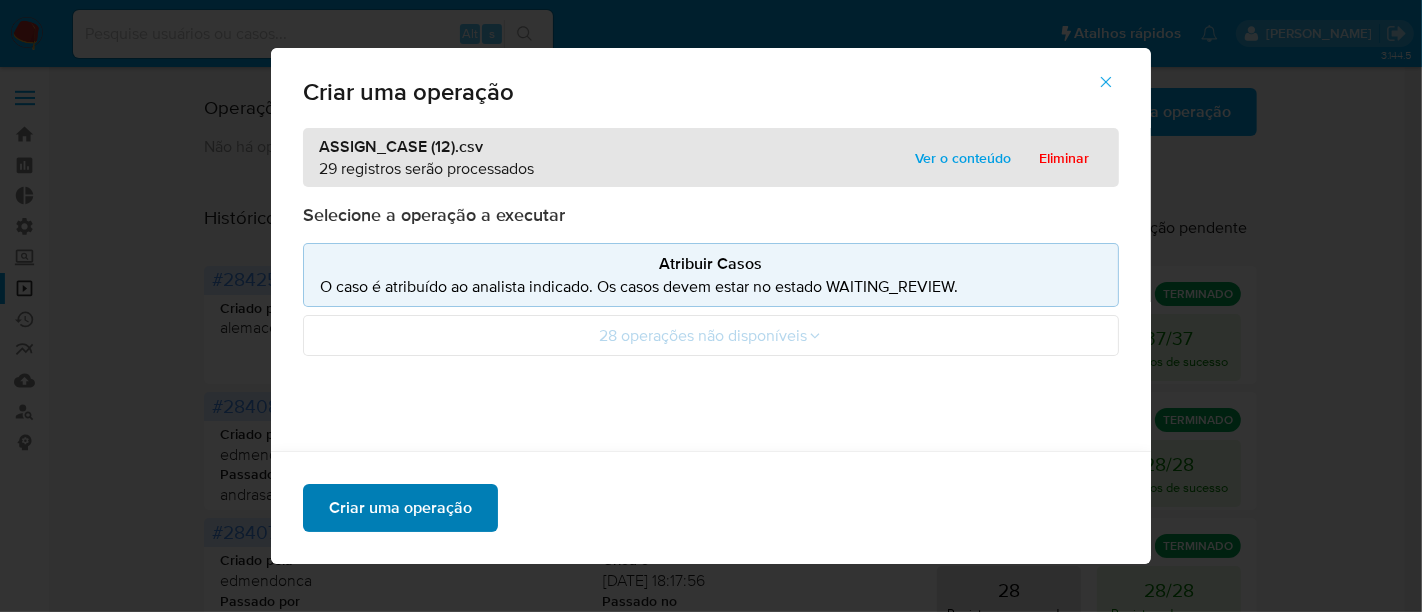 click on "Criar uma operação" at bounding box center [400, 508] 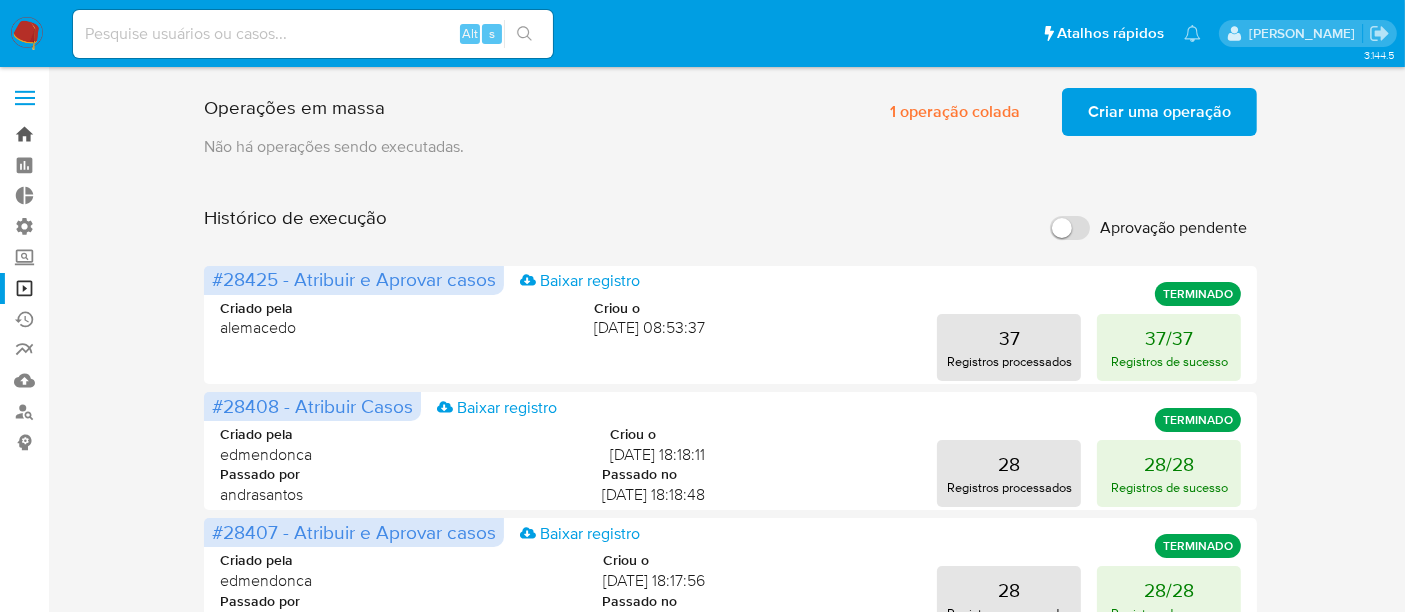 click on "Bandeja" at bounding box center (119, 134) 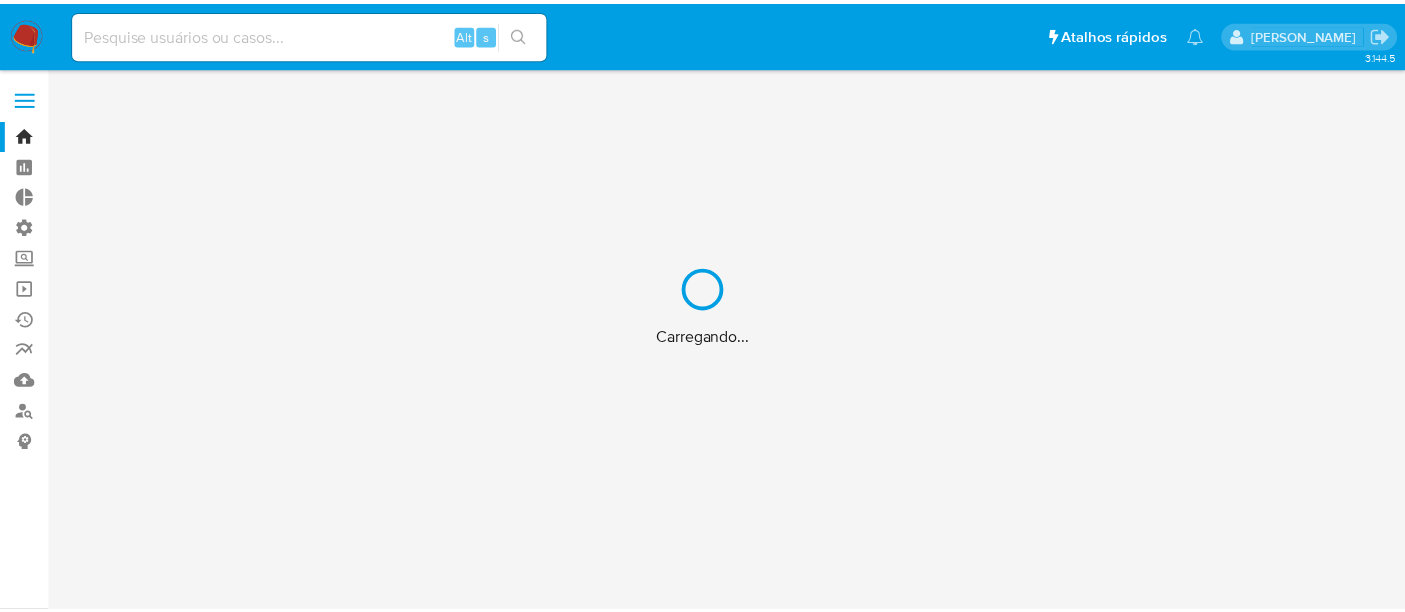 scroll, scrollTop: 0, scrollLeft: 0, axis: both 